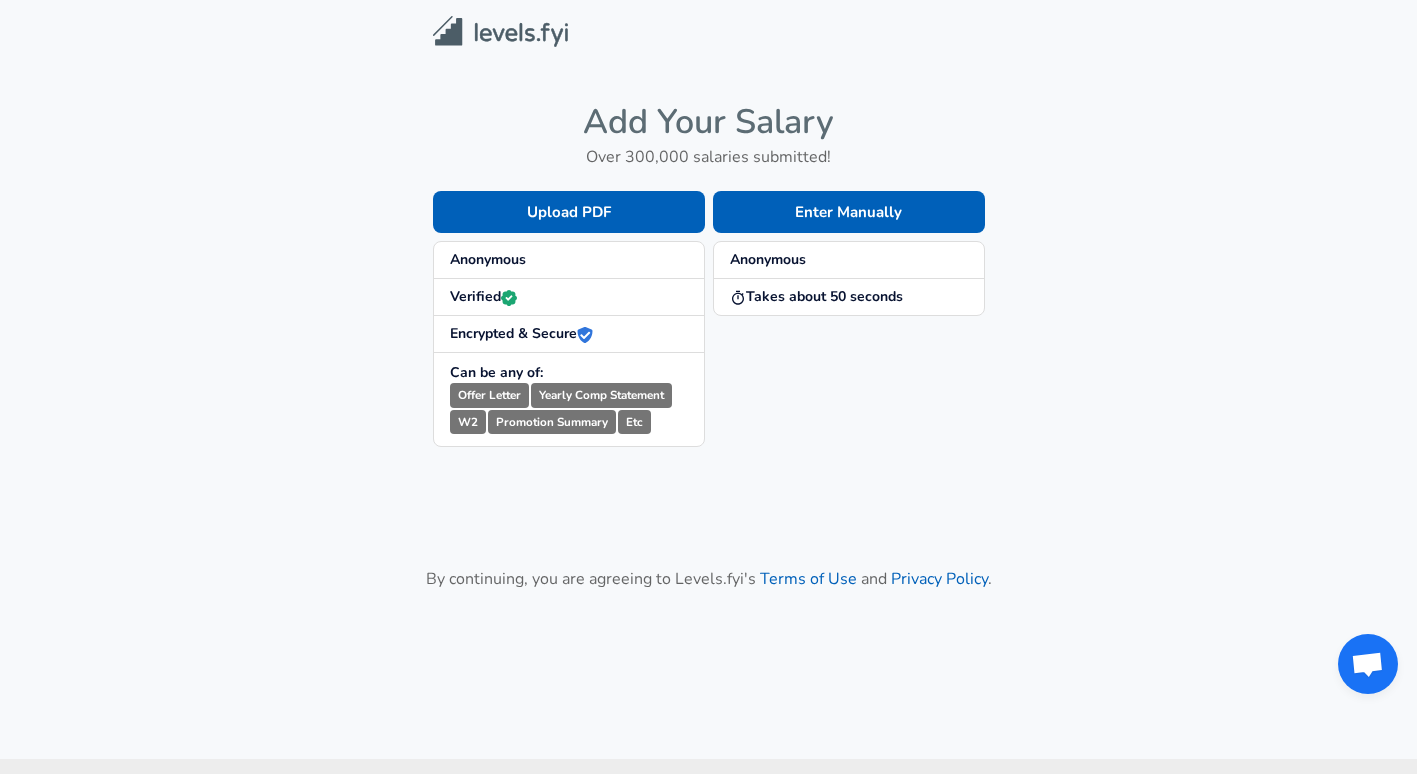 scroll, scrollTop: 0, scrollLeft: 0, axis: both 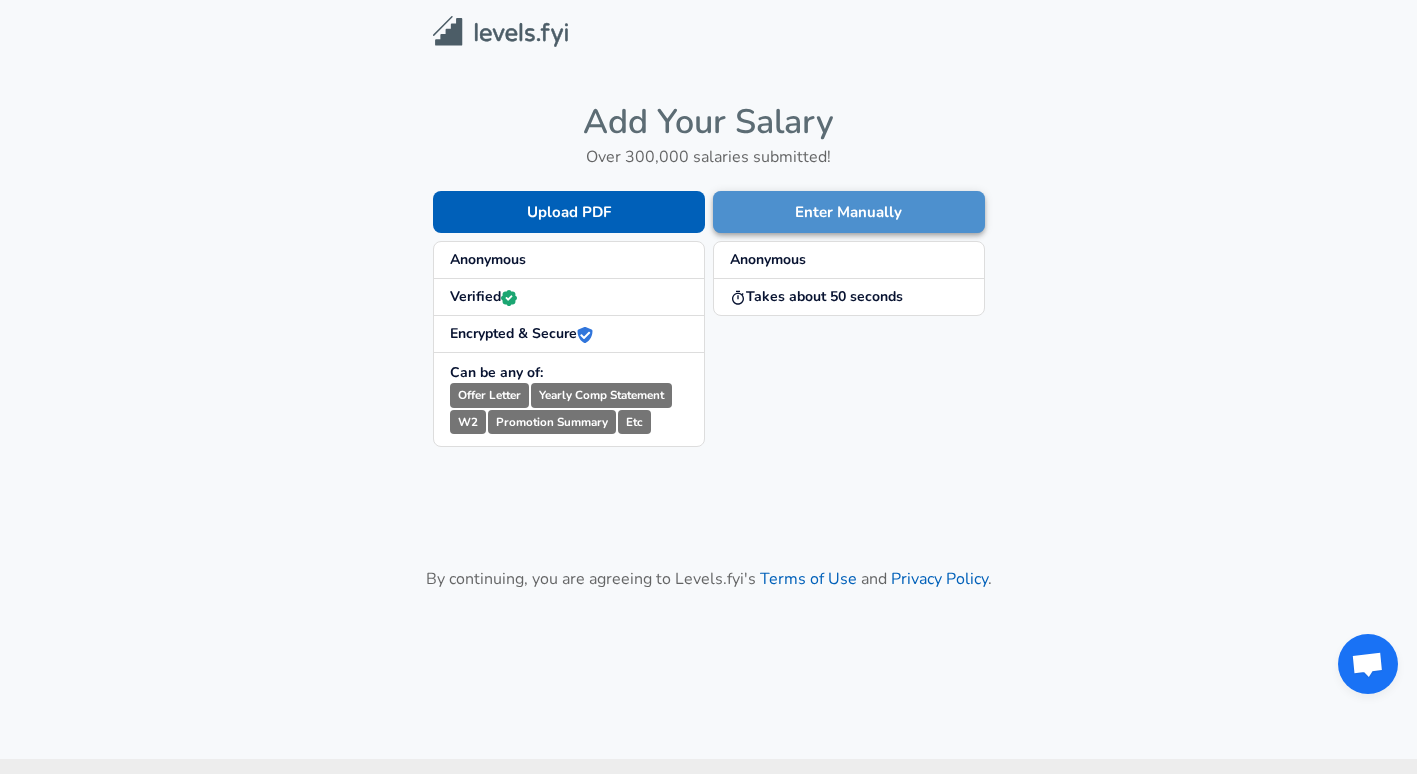 click on "Enter Manually" at bounding box center (569, 212) 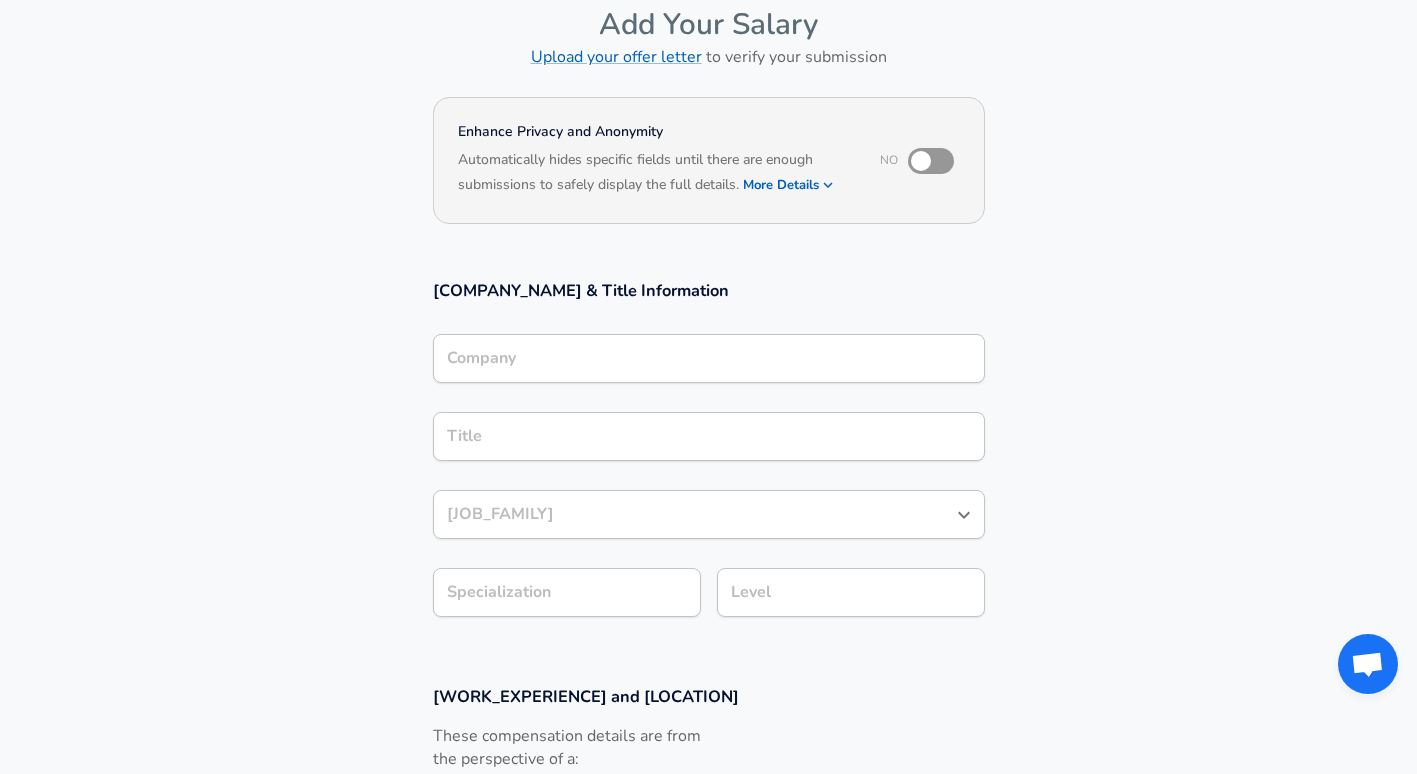 scroll, scrollTop: 200, scrollLeft: 0, axis: vertical 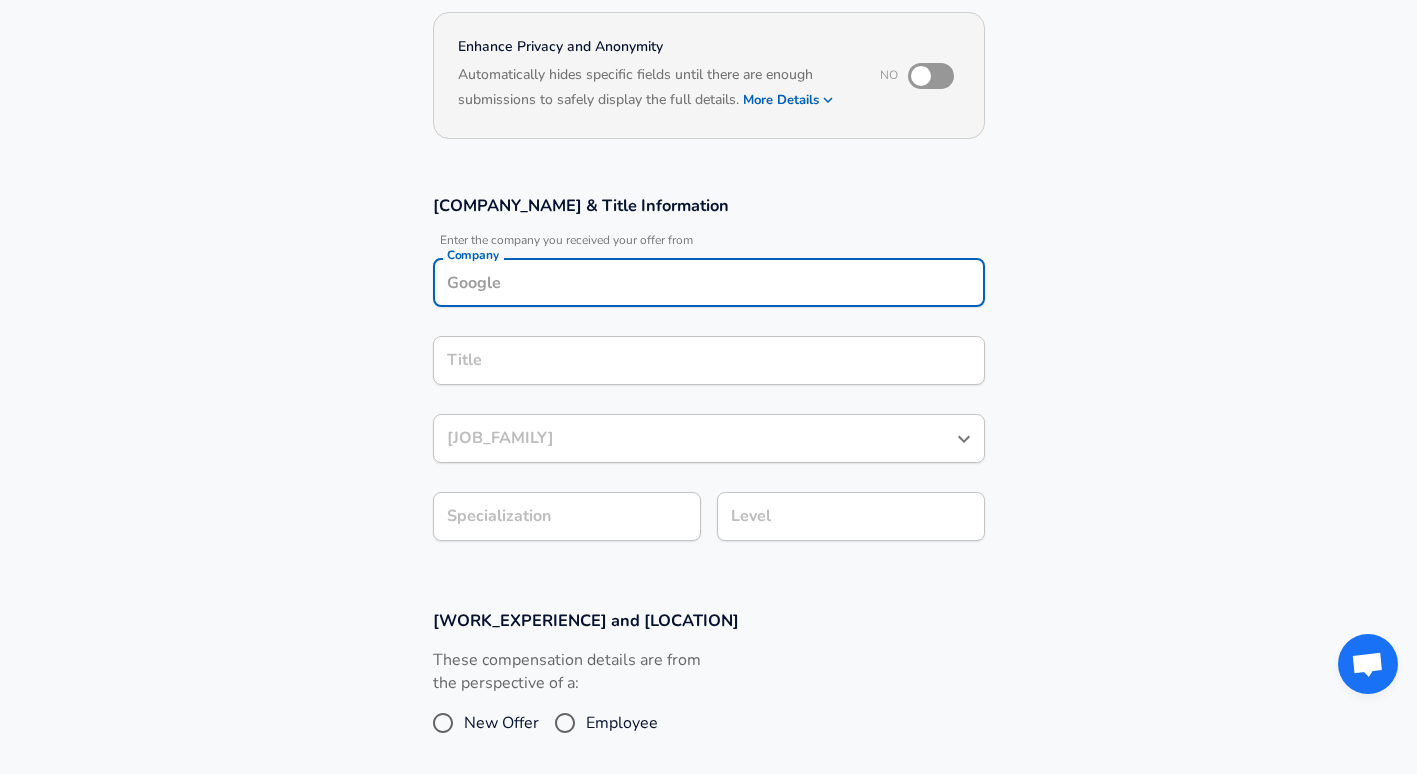 click on "Company" at bounding box center [709, 282] 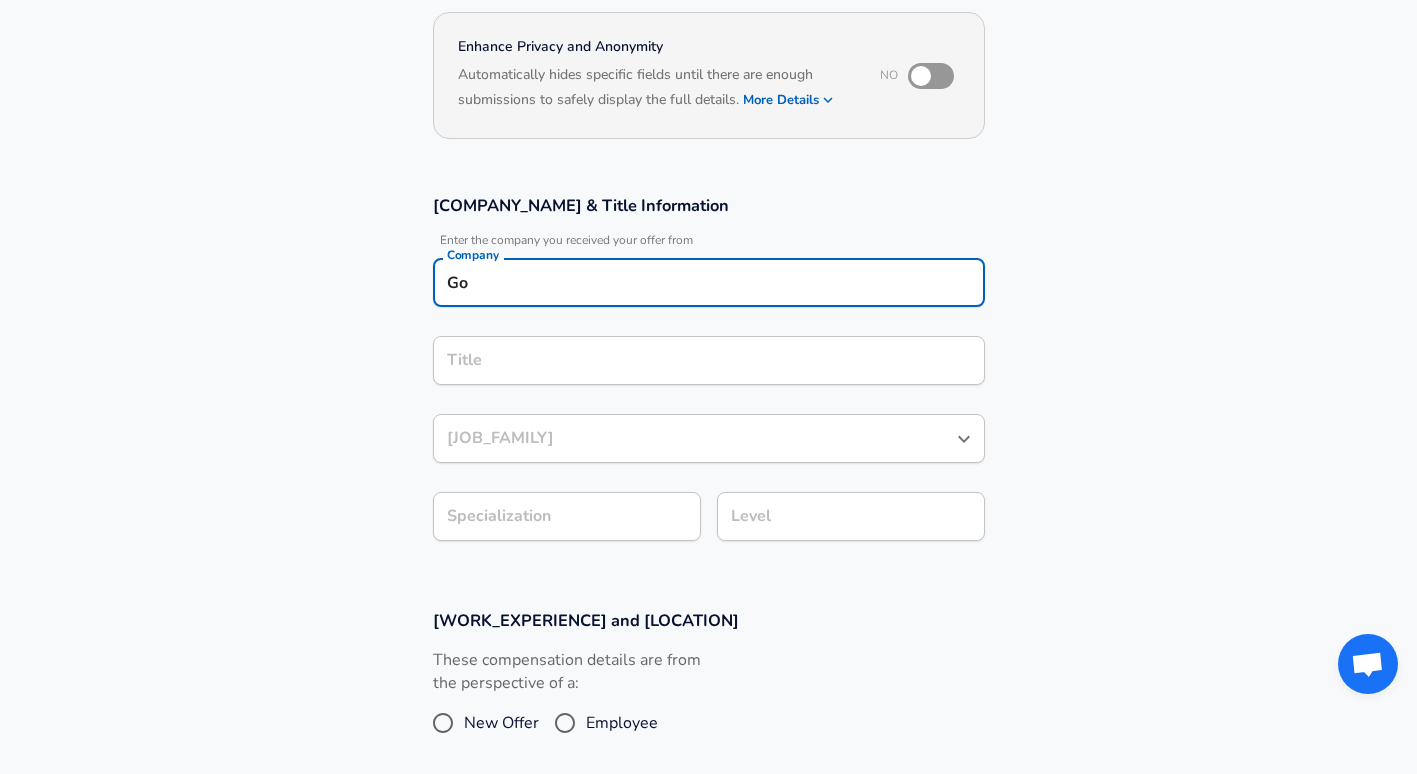 type on "[ORGANIZATION]" 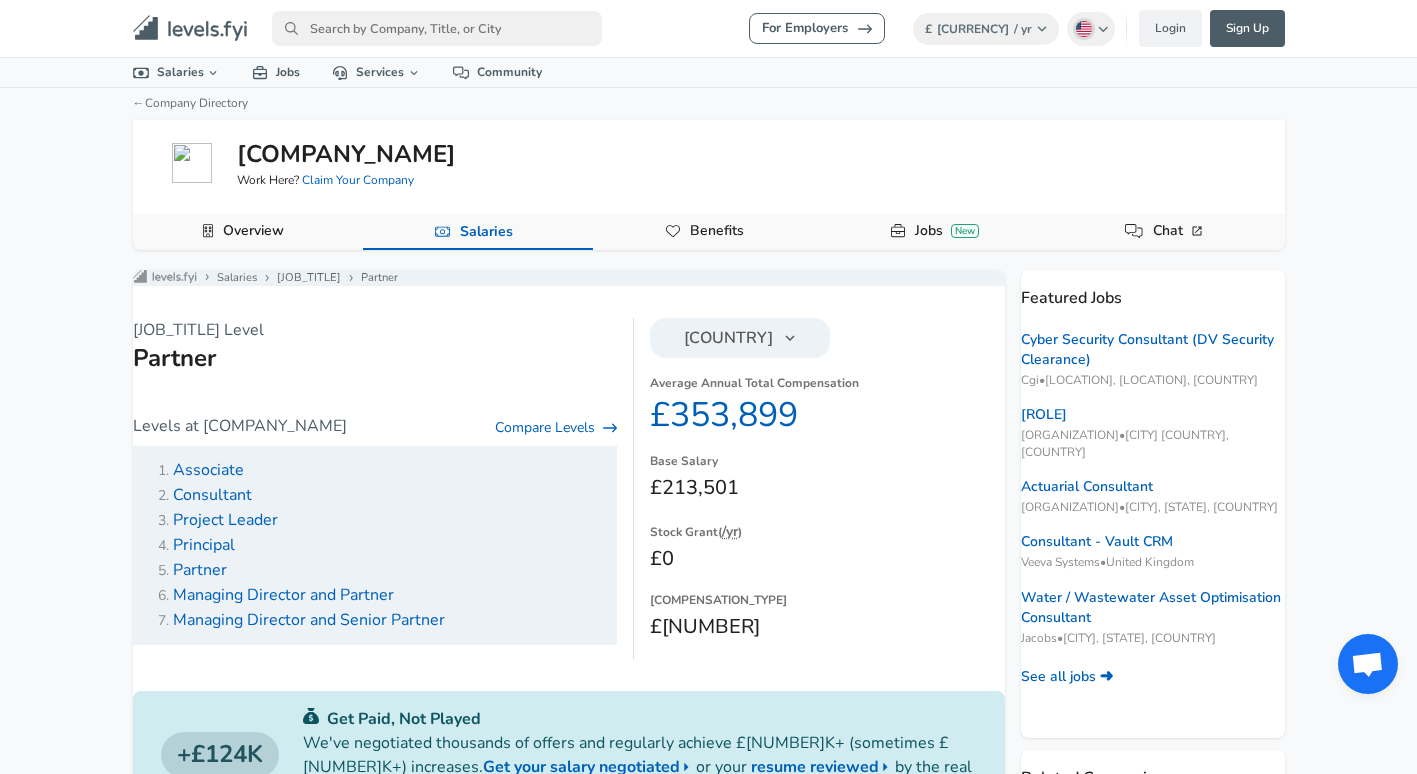 click on "[COUNTRY]" at bounding box center [740, 338] 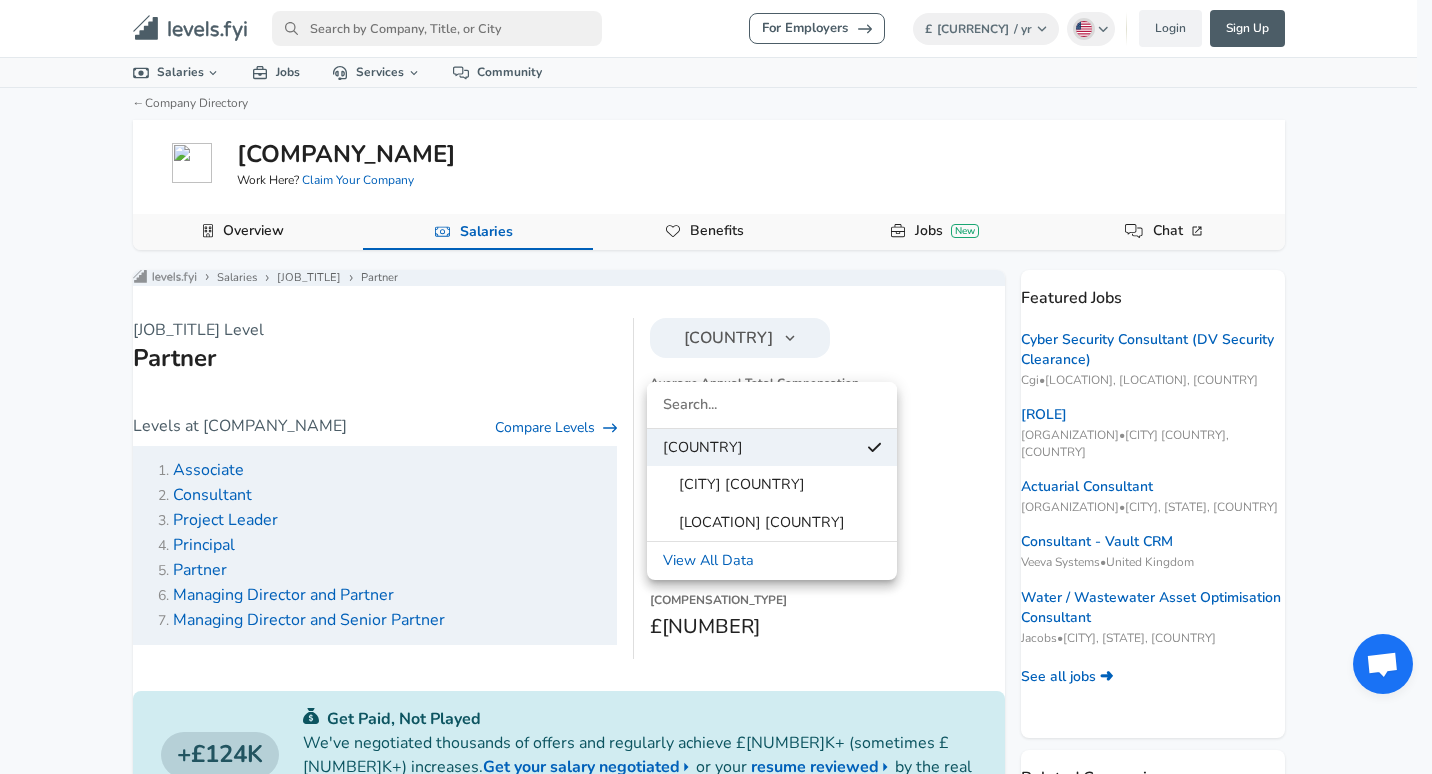 click at bounding box center (716, 387) 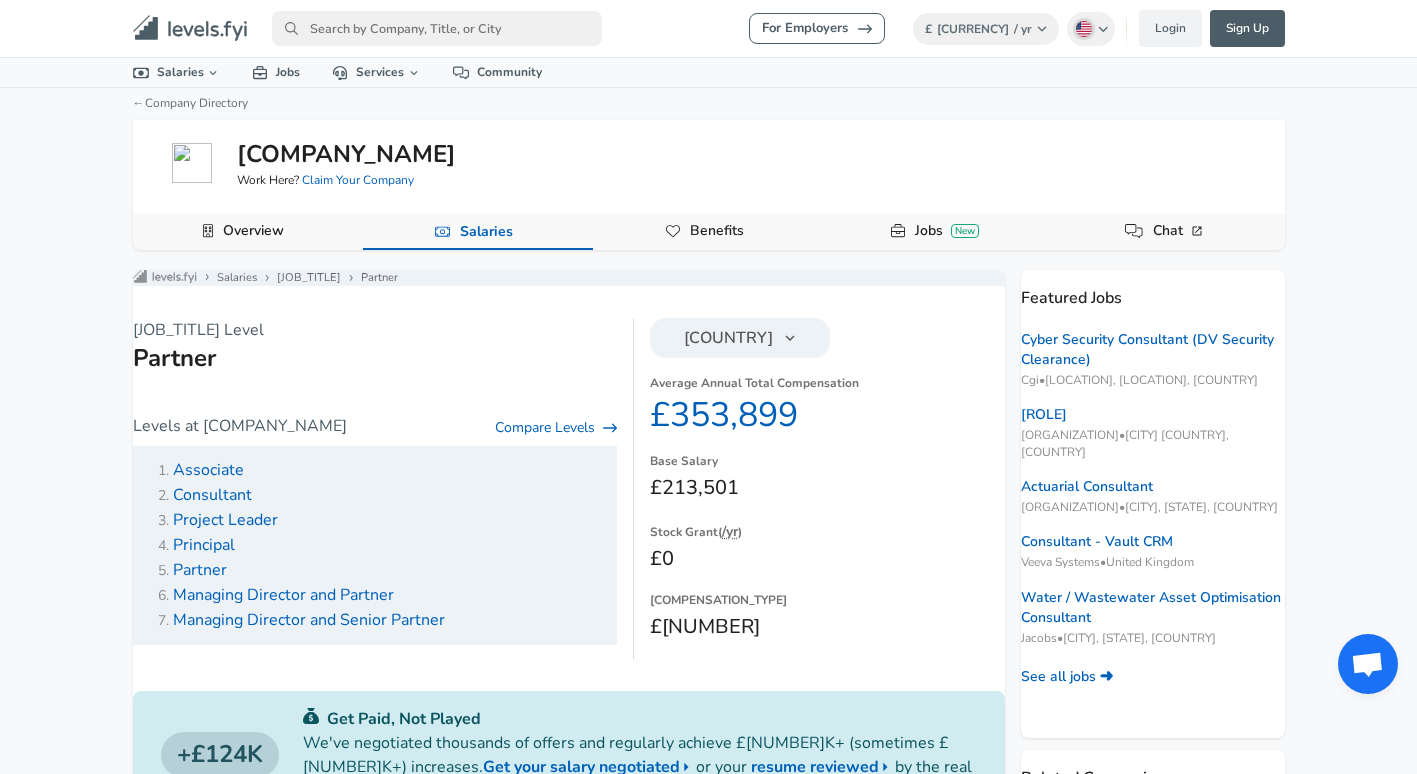 type 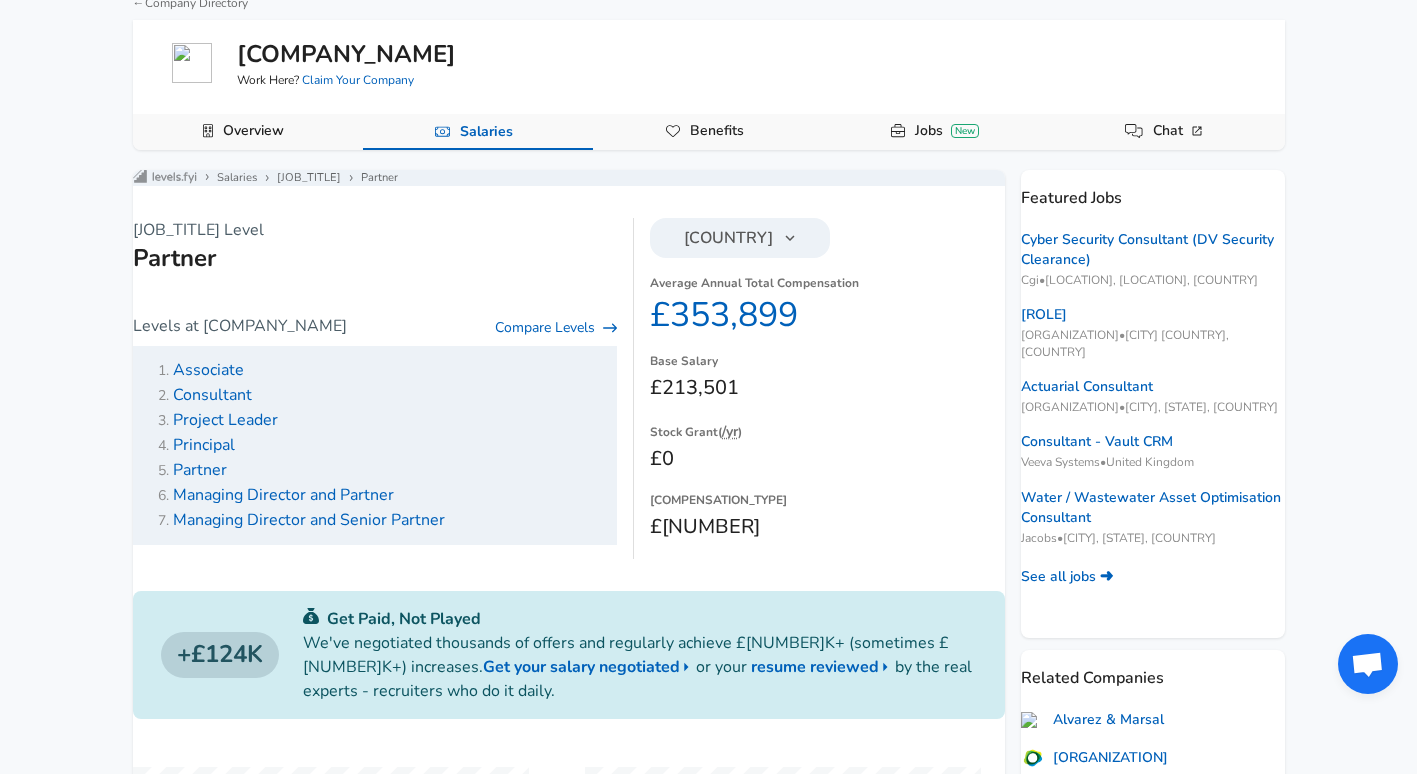 scroll, scrollTop: 0, scrollLeft: 0, axis: both 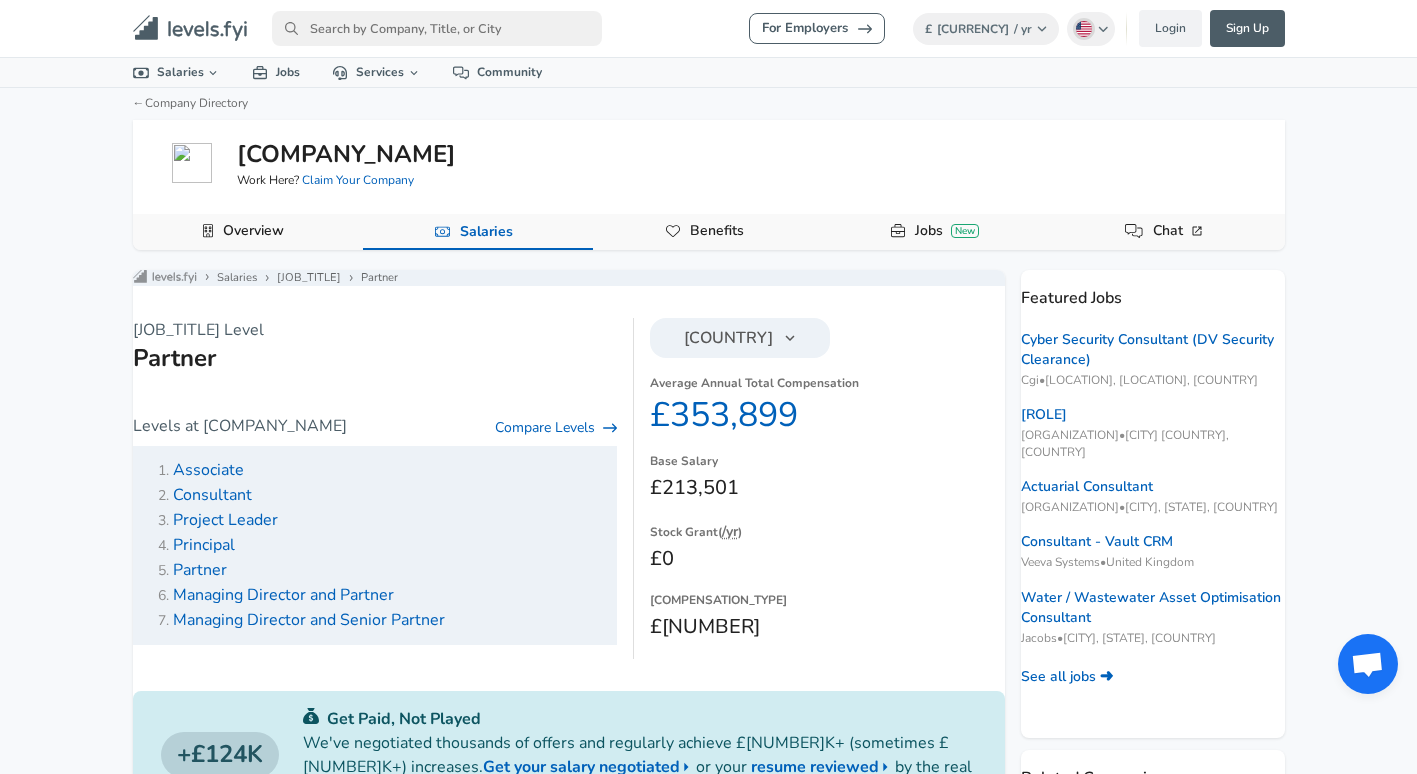 click at bounding box center (437, 28) 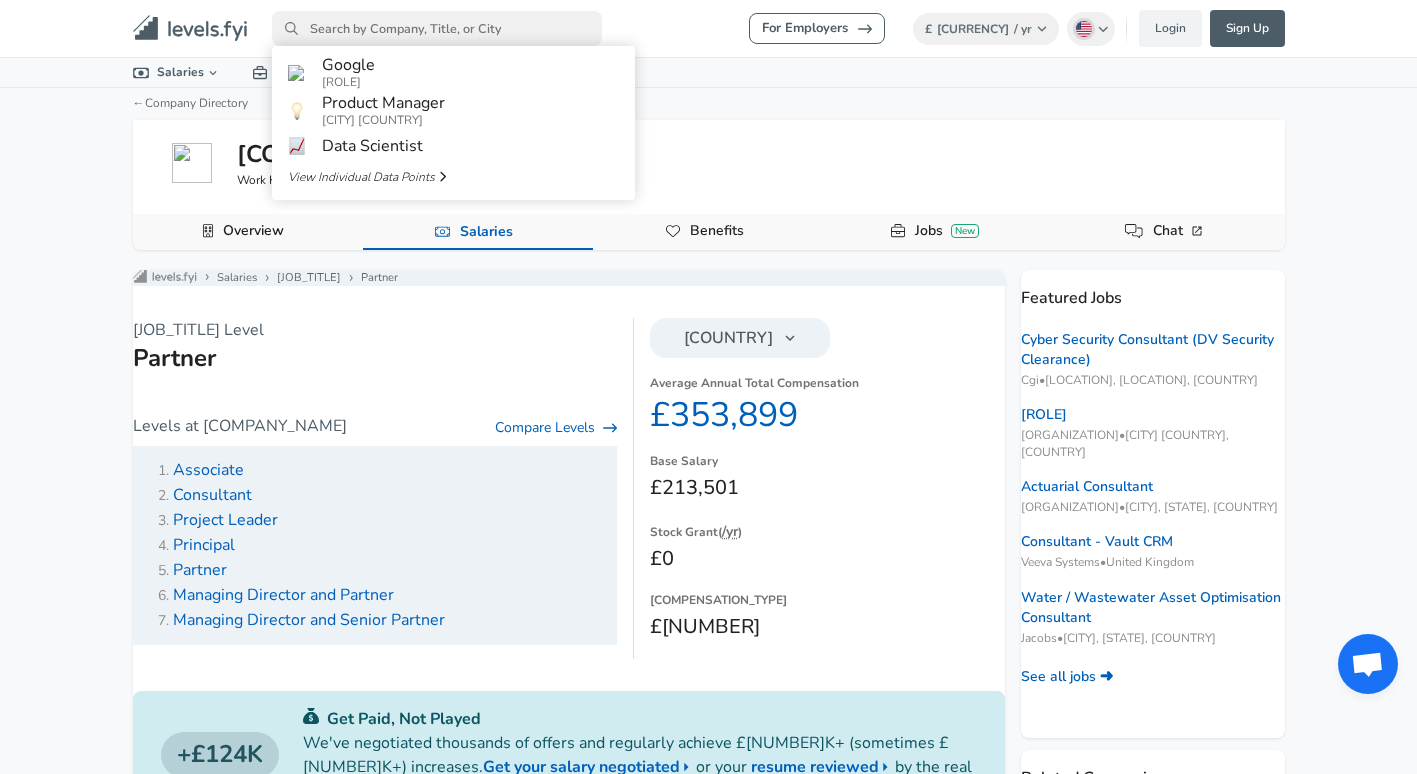 click on "Google Software Engineer Product Manager New York City Area Data Scientist View Individual Data Points Levels FYI Logo Salaries All Data By Location By Company By Title Salary Calculator Chart Visualizations Verified Salaries Internships Negotiation Support Compare Benefits Who's Hiring 2024 Pay Report Top Paying Companies Integrate Blog Press All Data By Location By Company By Title Salary Heatmap Chart Visualizations Real-time Percentiles Internships Compare Benefits 2024 Pay Report Top Paying Companies Calculate Meeting Cost Salary Calculator Contribute Add Salary Add Company Benefits Add Level Mapping Jobs Services Candidate Services Negotiation Coaching Resume Review Gift a Resume Review For Employers Interactive Offers Real-time Percentiles Compensation Benchmarking For Academic Research" at bounding box center (708, 387) 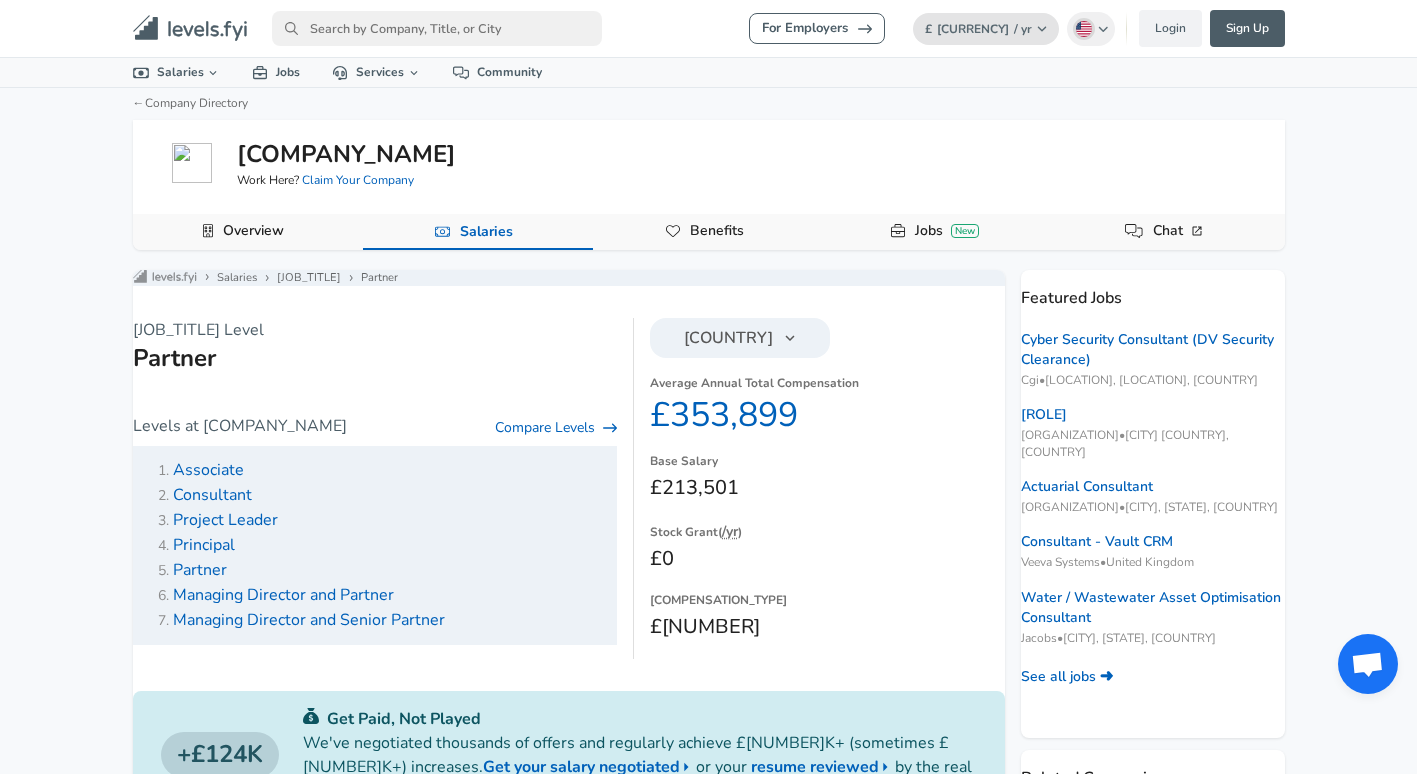 click on "£ GBP / yr Change" at bounding box center (986, 29) 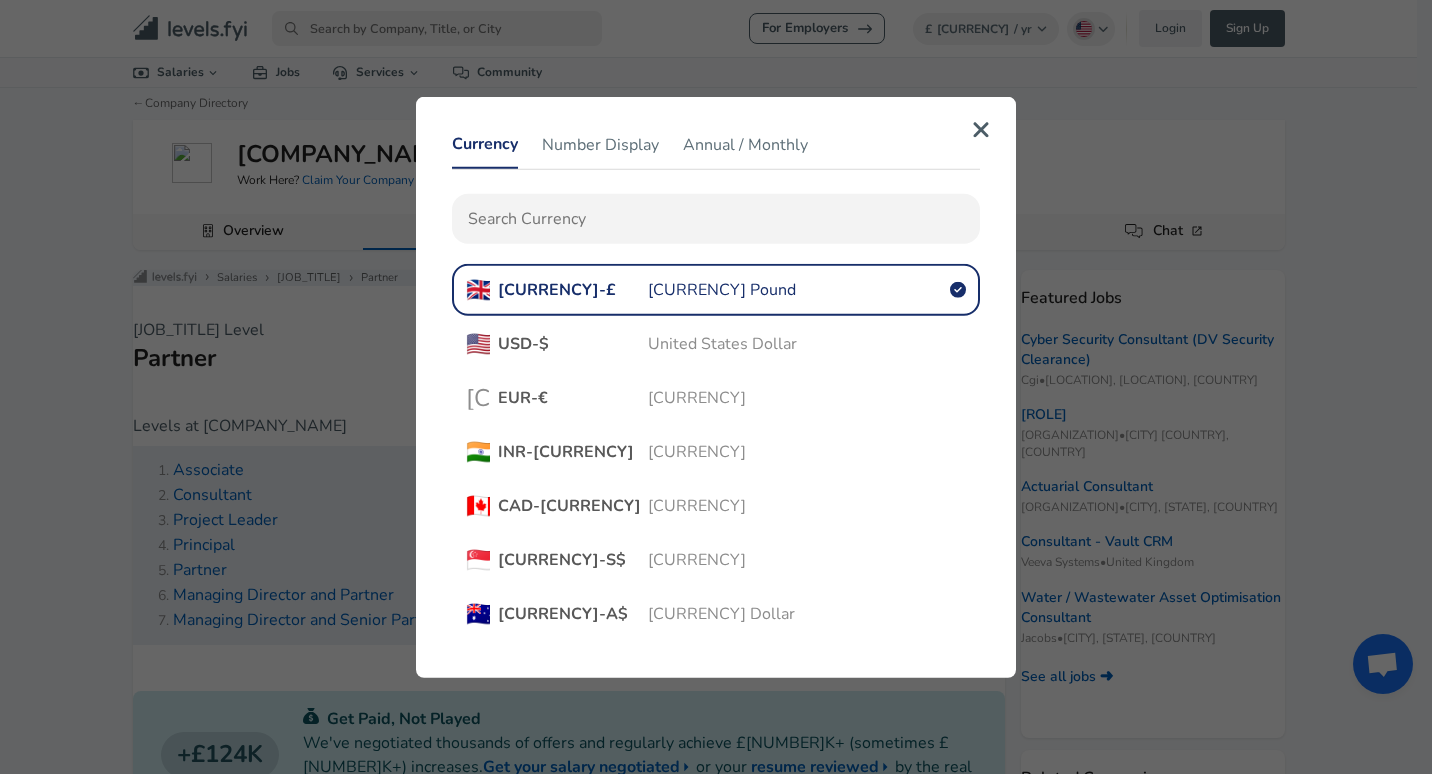 click at bounding box center (716, 219) 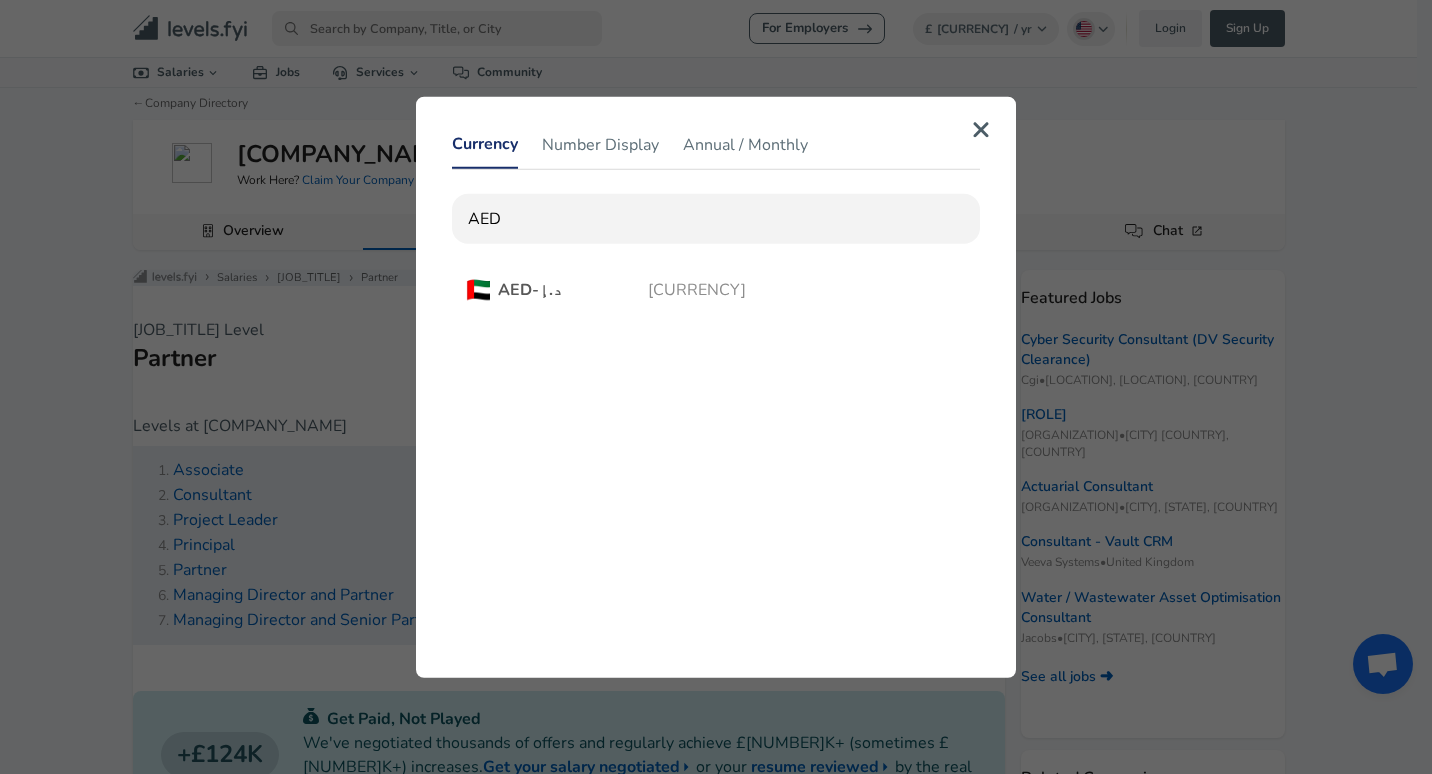 type on "AED" 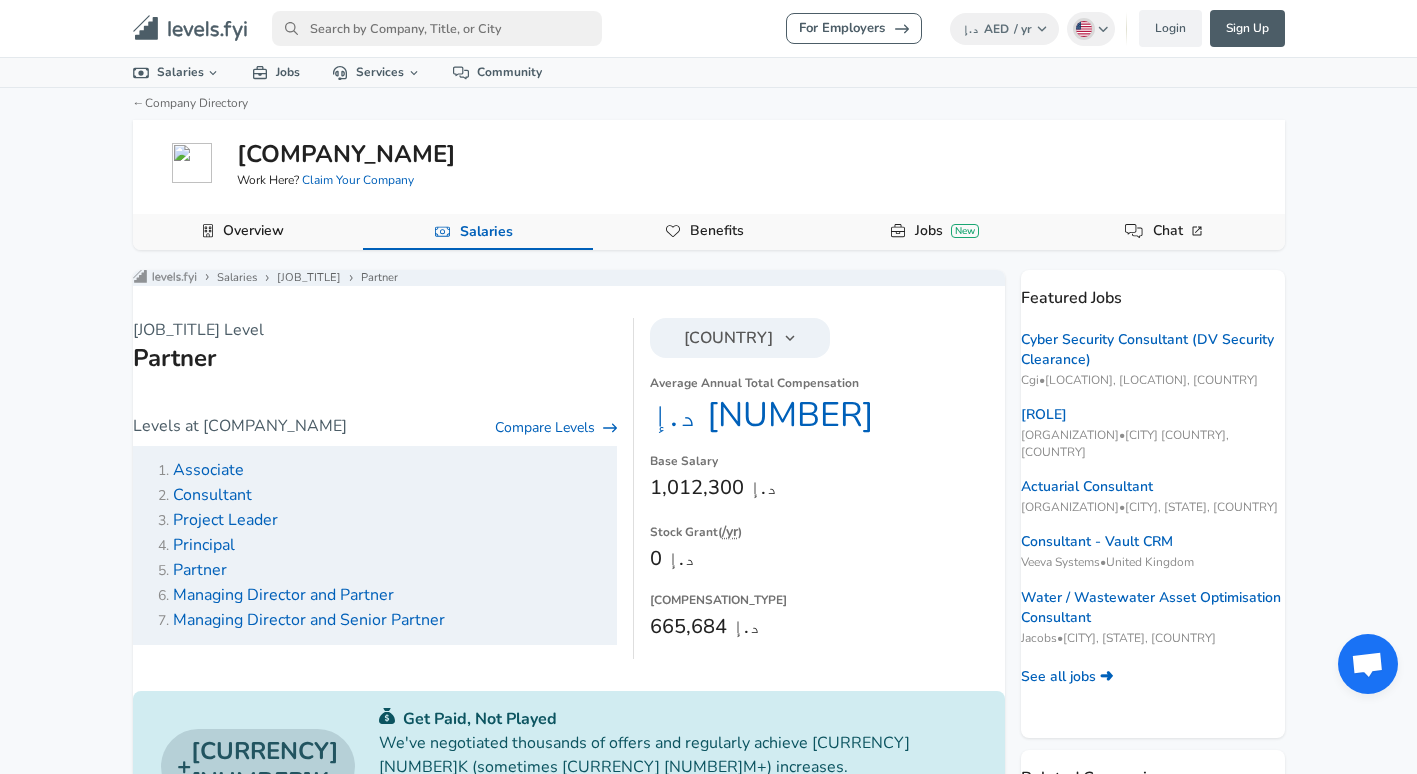 click on "Partner" at bounding box center [200, 570] 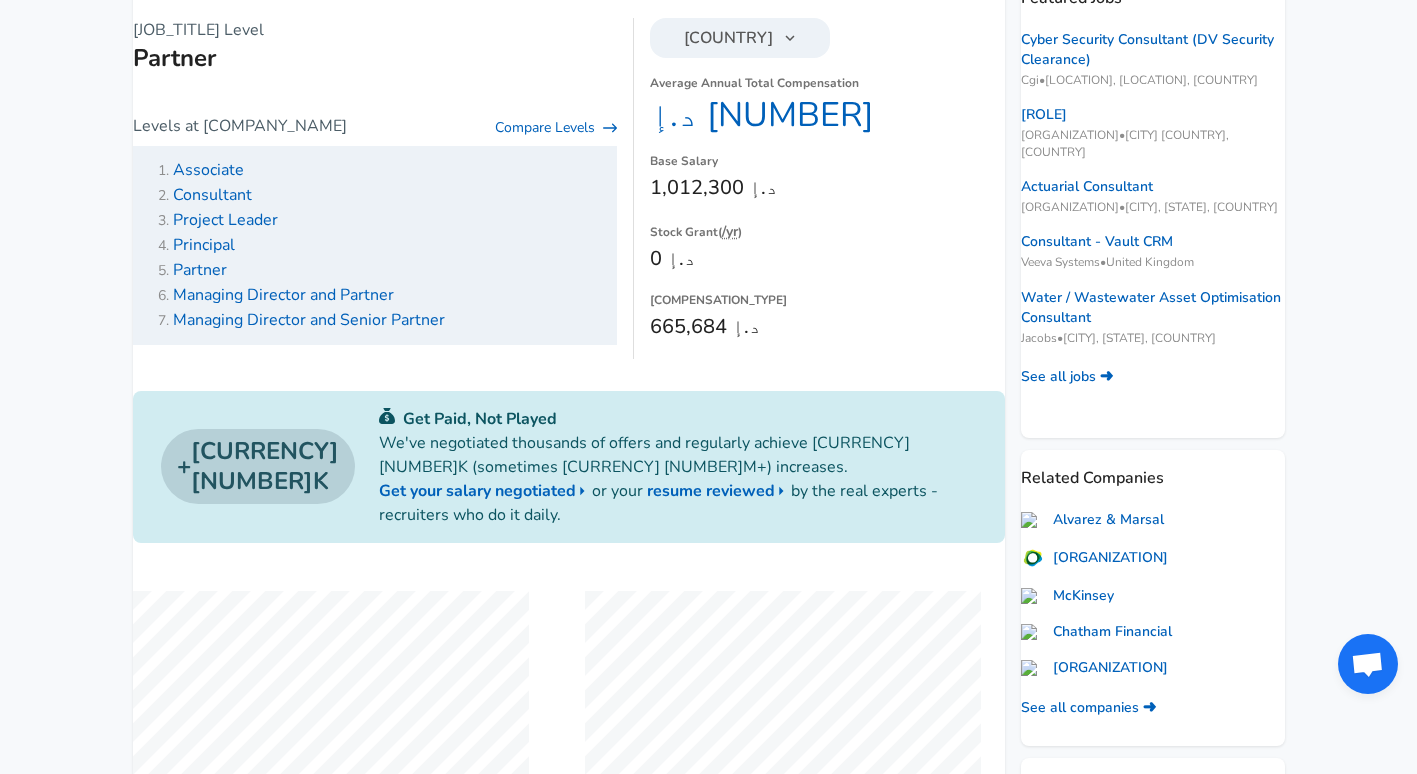 drag, startPoint x: 857, startPoint y: 126, endPoint x: 649, endPoint y: 141, distance: 208.54016 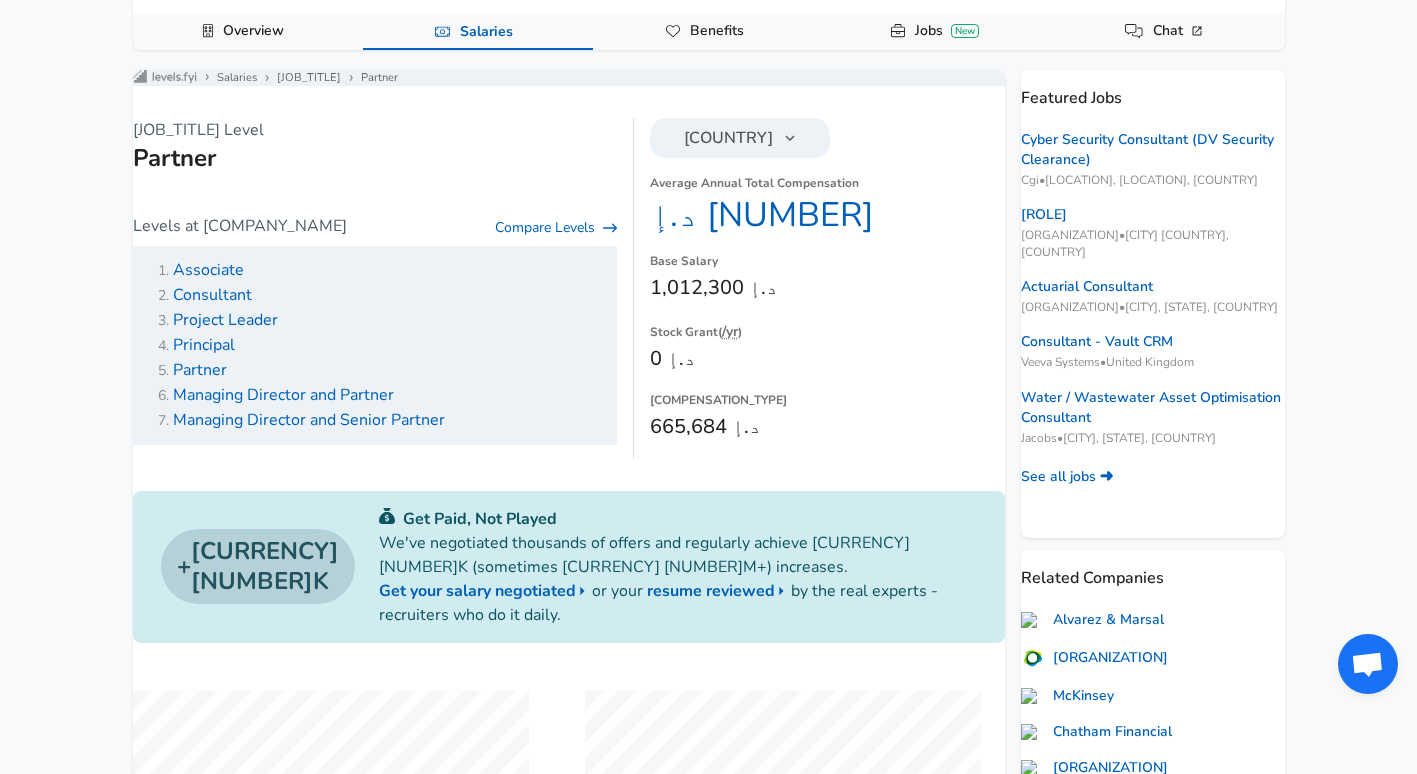 scroll, scrollTop: 100, scrollLeft: 0, axis: vertical 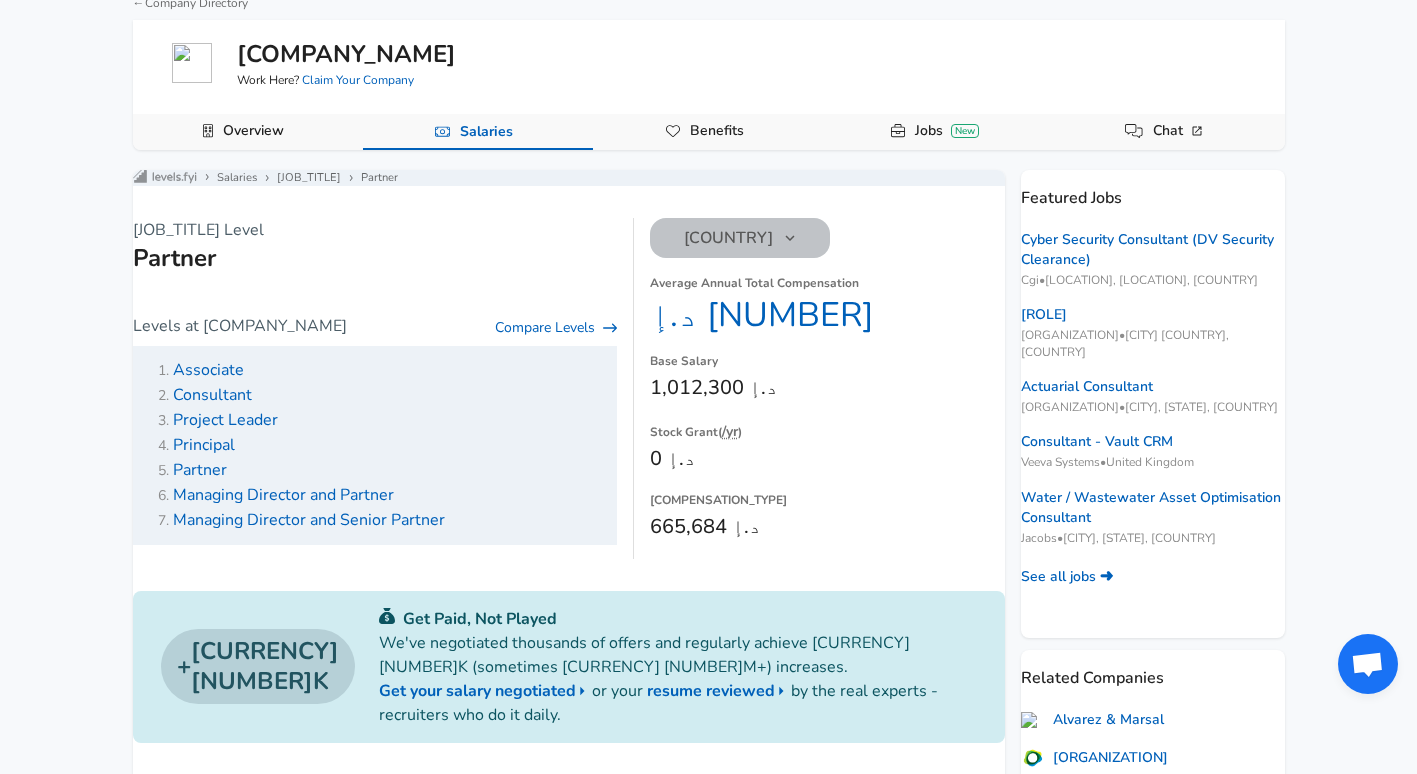 click on "[COUNTRY]" at bounding box center (728, 238) 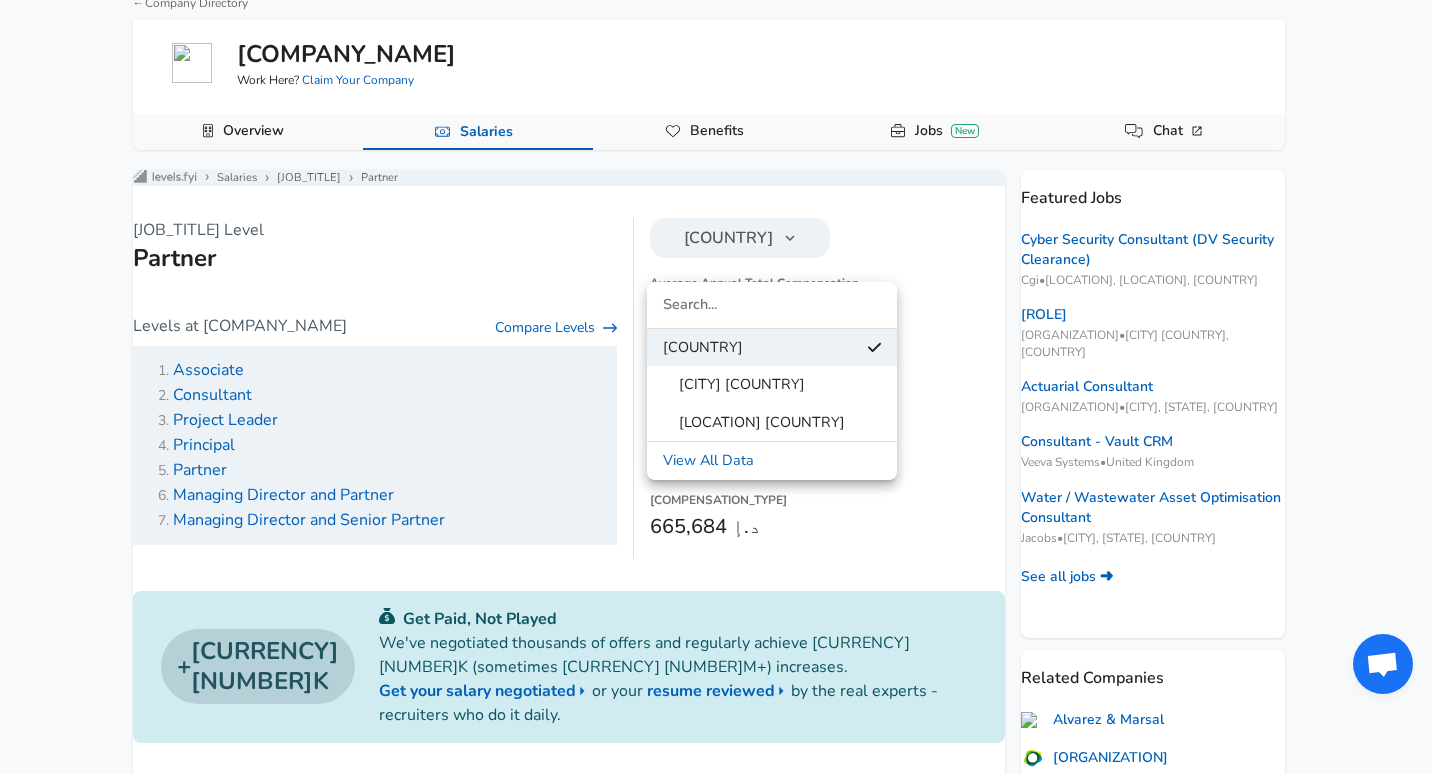 click at bounding box center (716, 387) 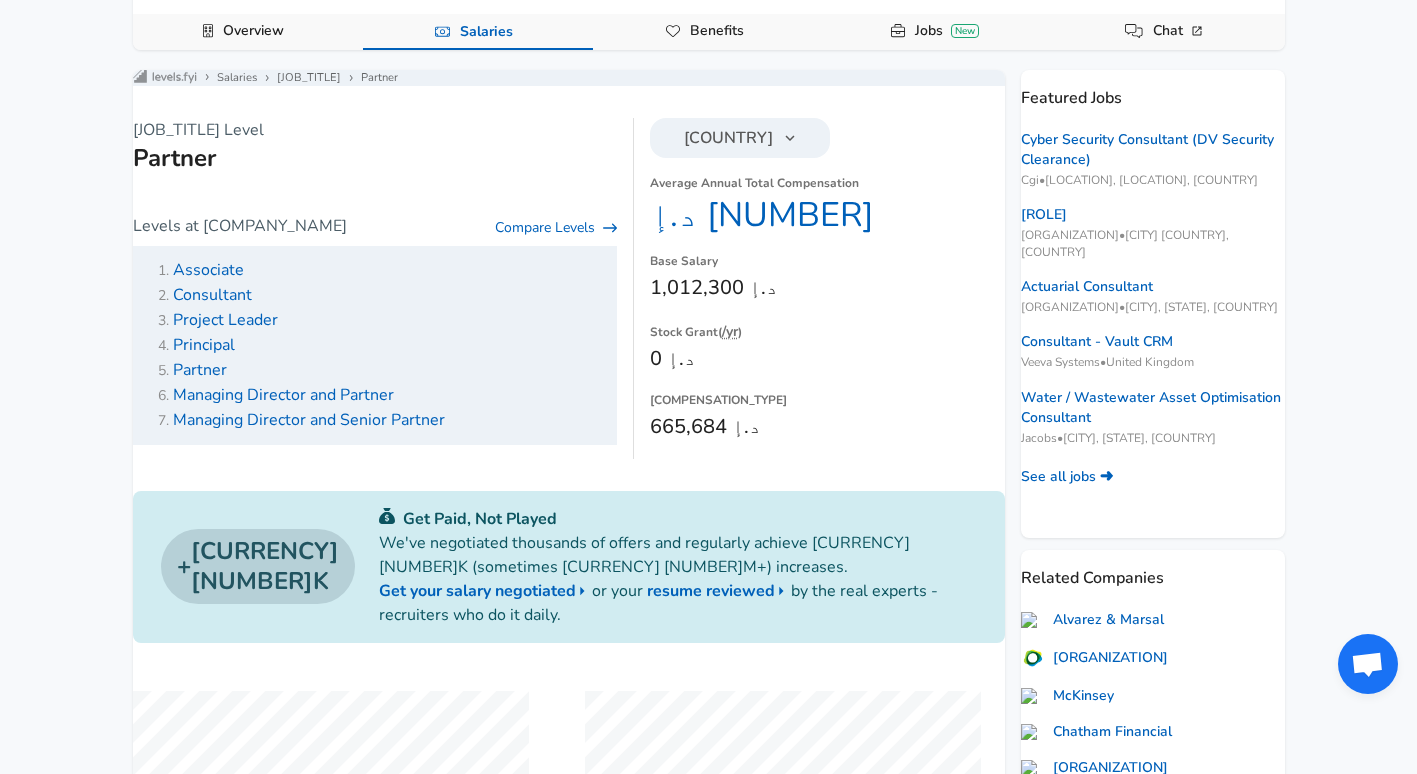 scroll, scrollTop: 0, scrollLeft: 0, axis: both 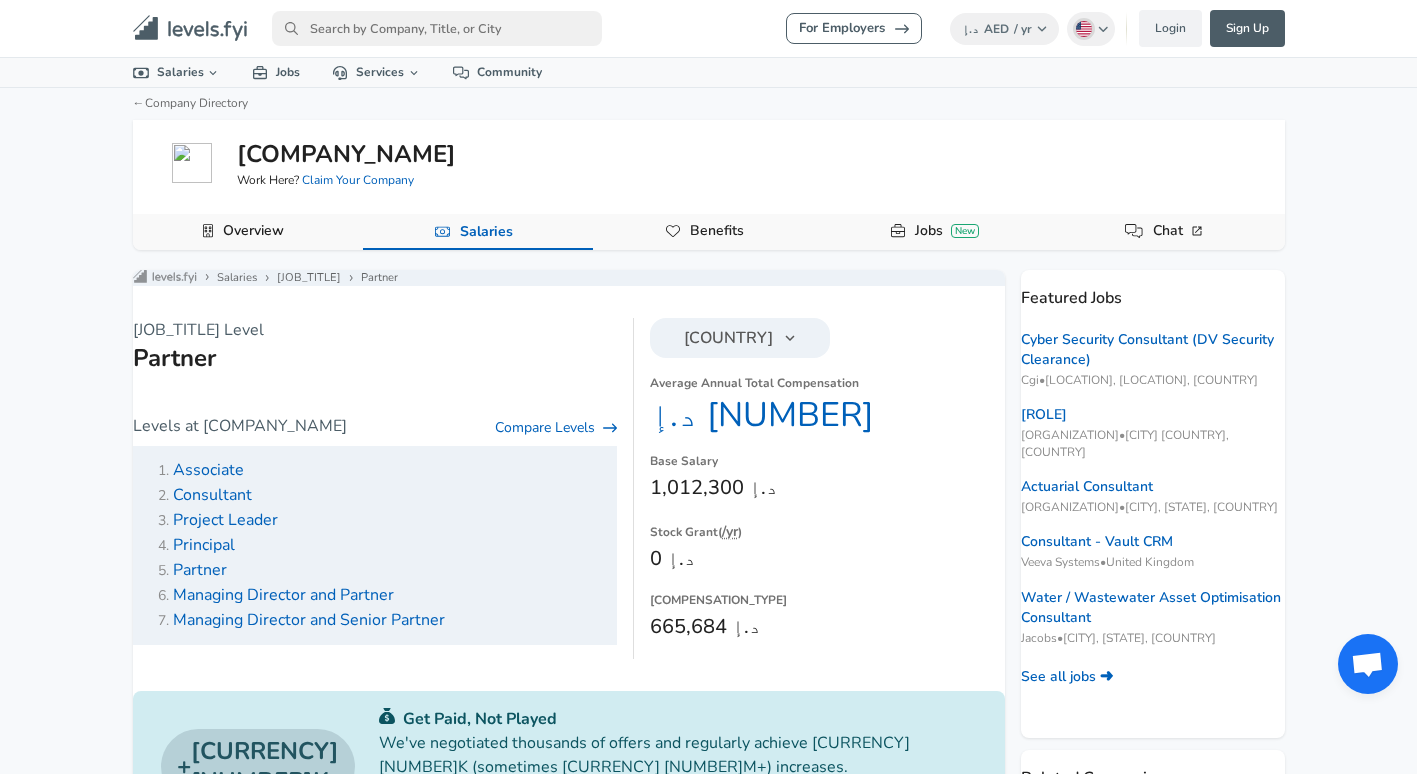 click at bounding box center (437, 28) 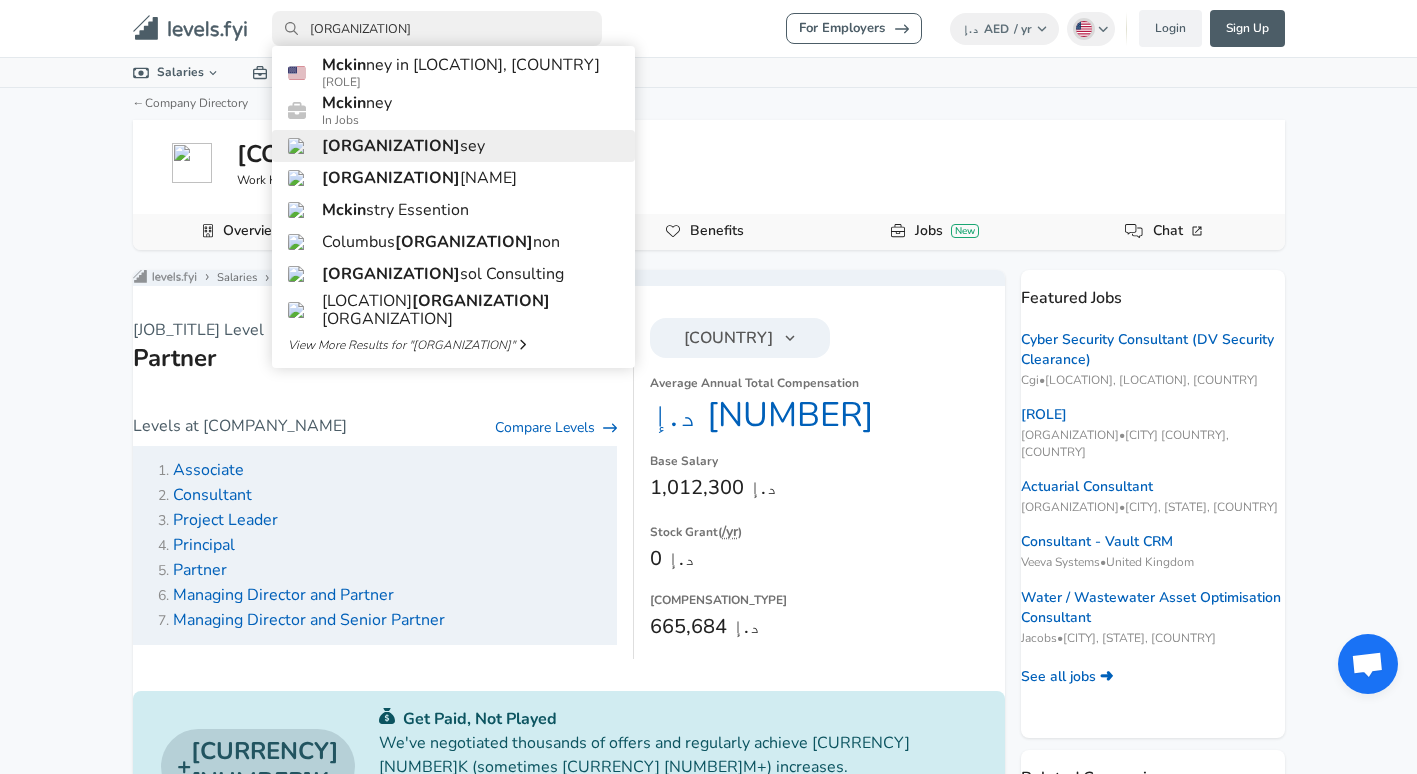 type on "[ORGANIZATION]" 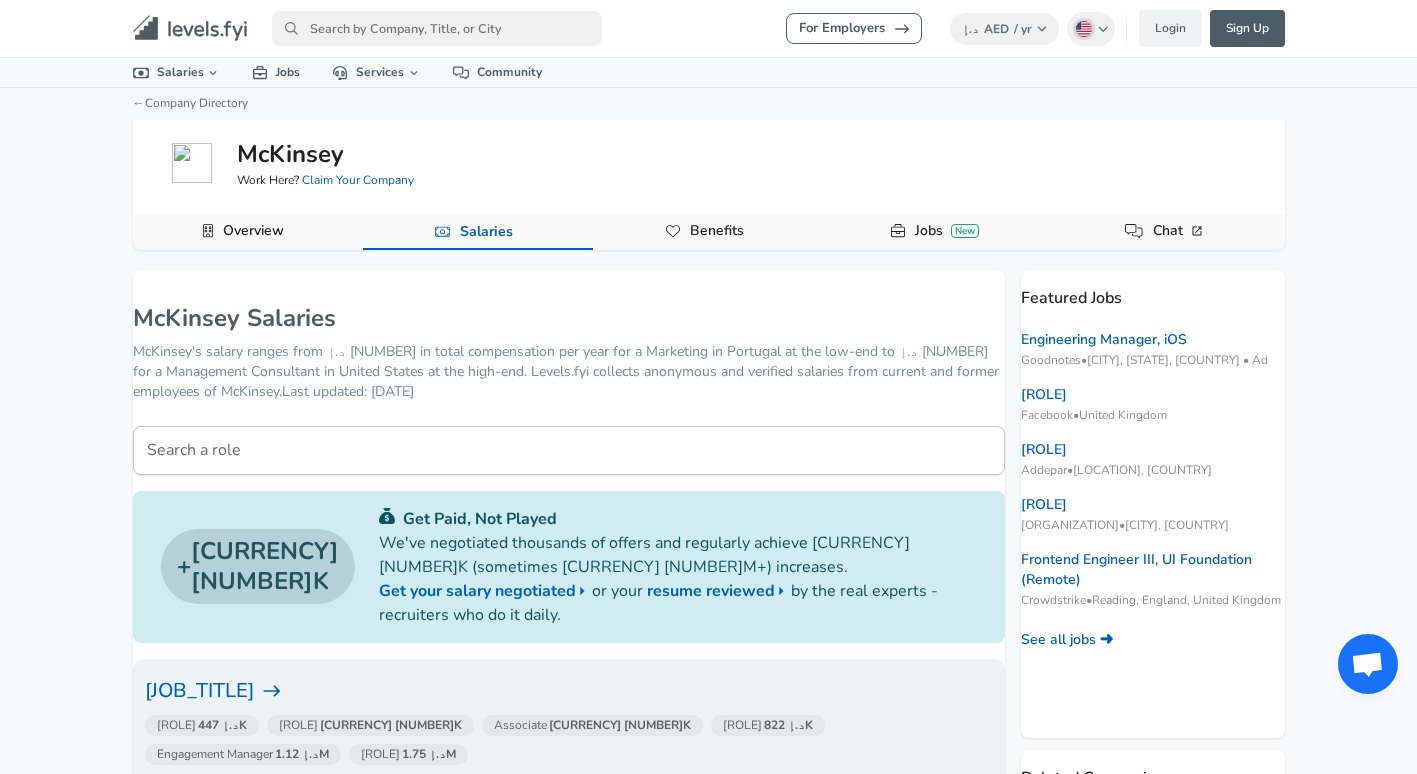 scroll, scrollTop: 400, scrollLeft: 0, axis: vertical 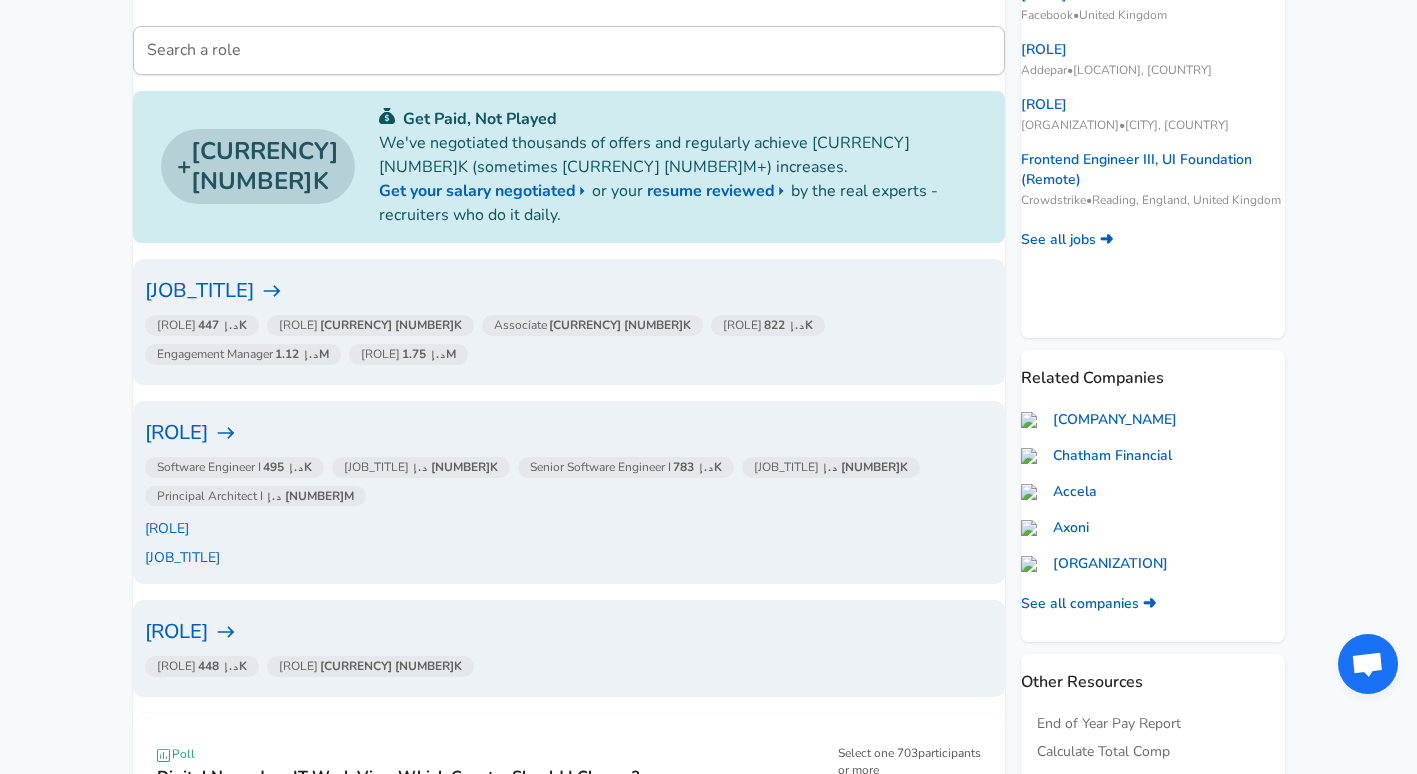 click on "[JOB_TITLE]" at bounding box center (569, 291) 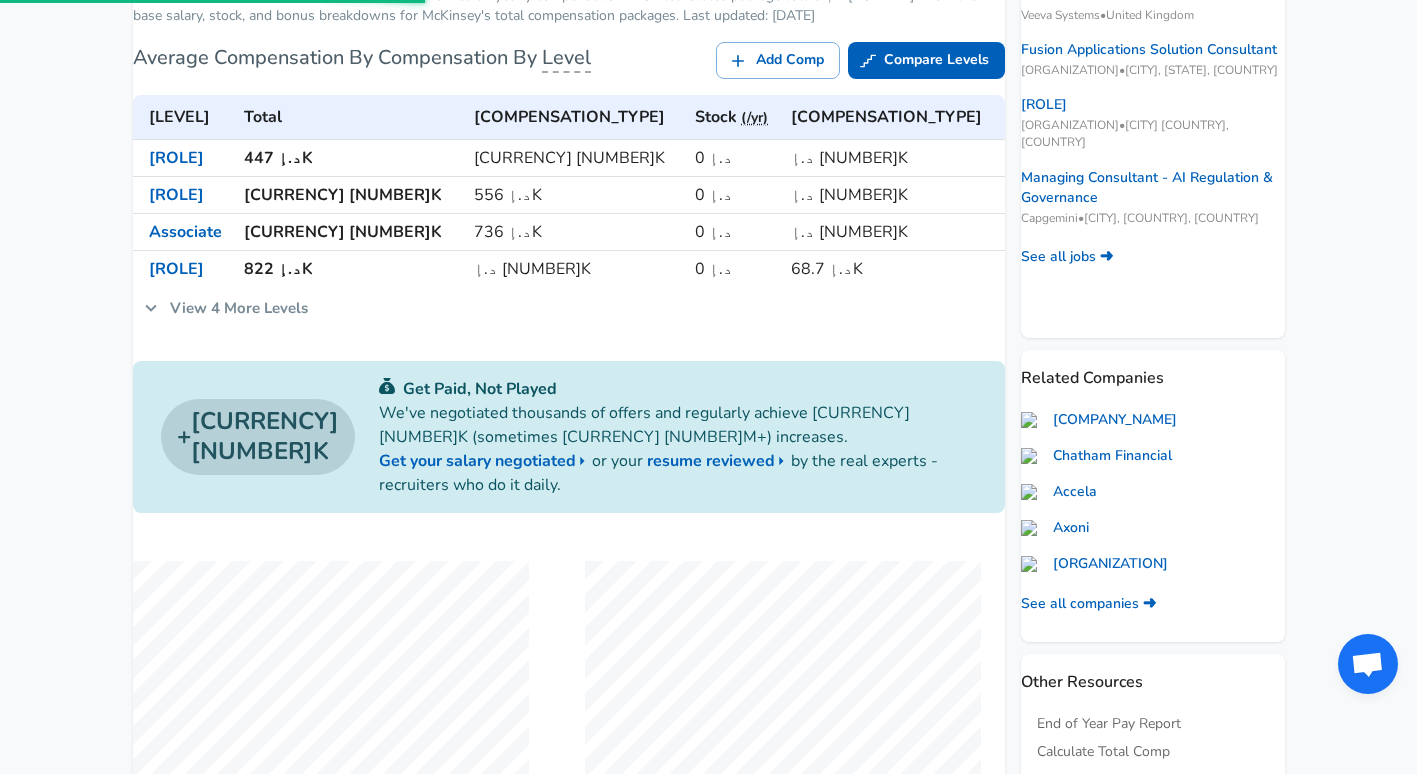 scroll, scrollTop: 0, scrollLeft: 0, axis: both 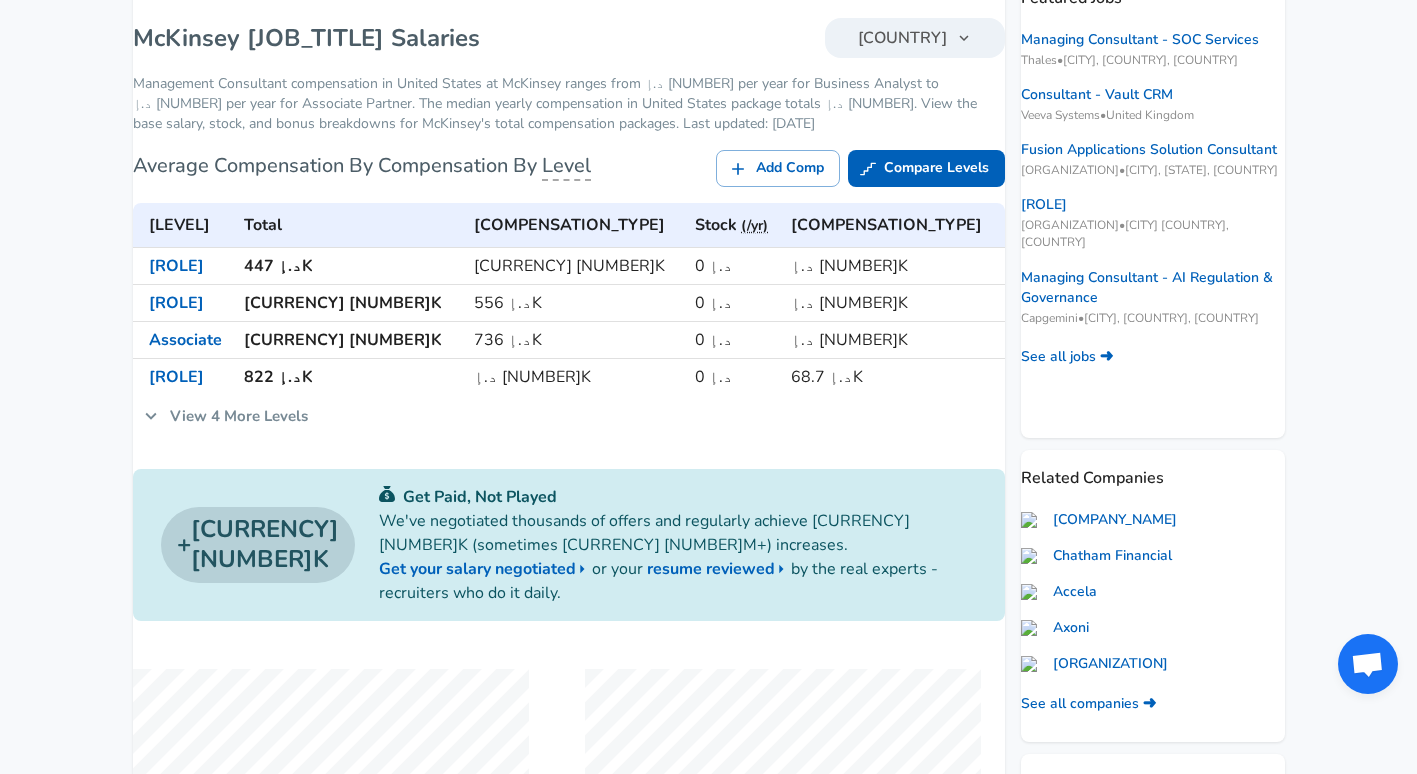 click on "View 4 More Levels" at bounding box center (226, 416) 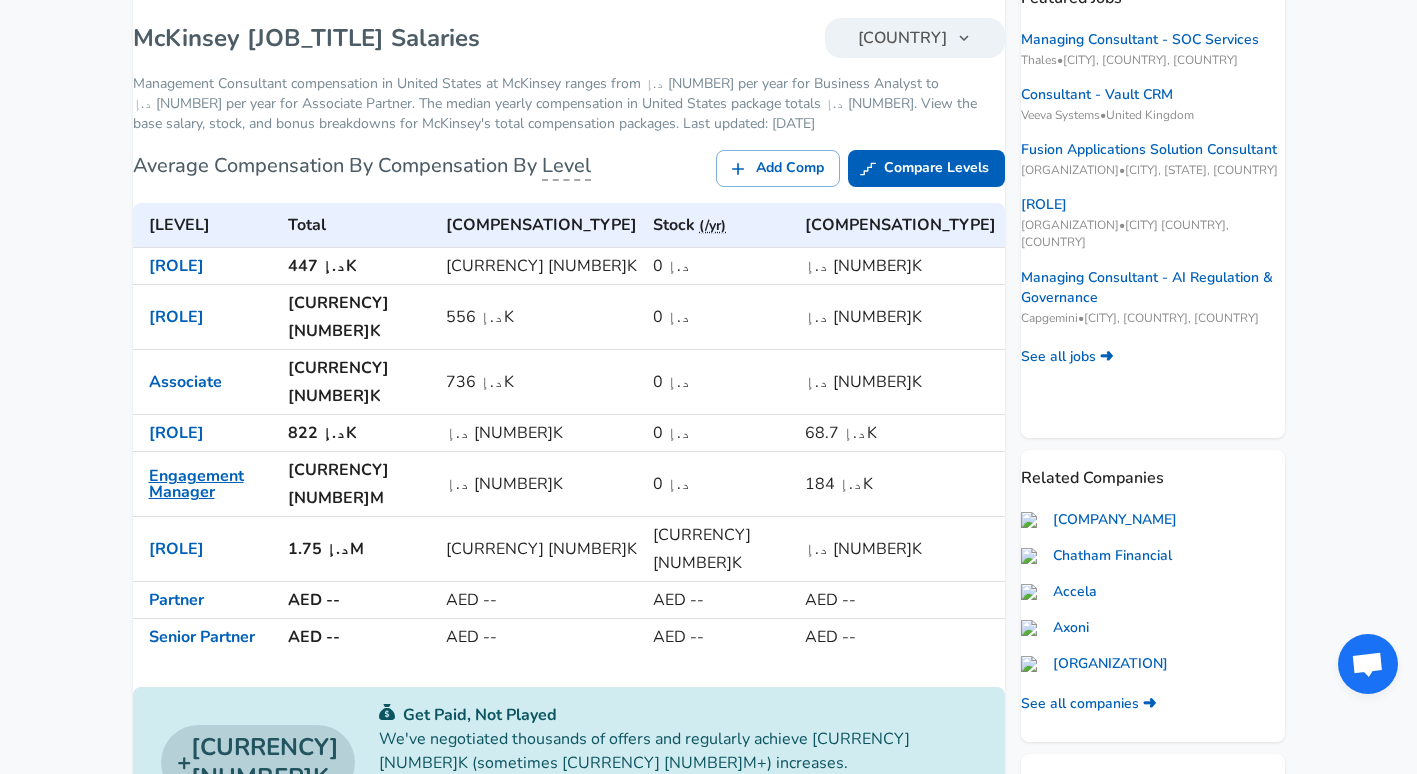 click on "Engagement Manager" at bounding box center [196, 484] 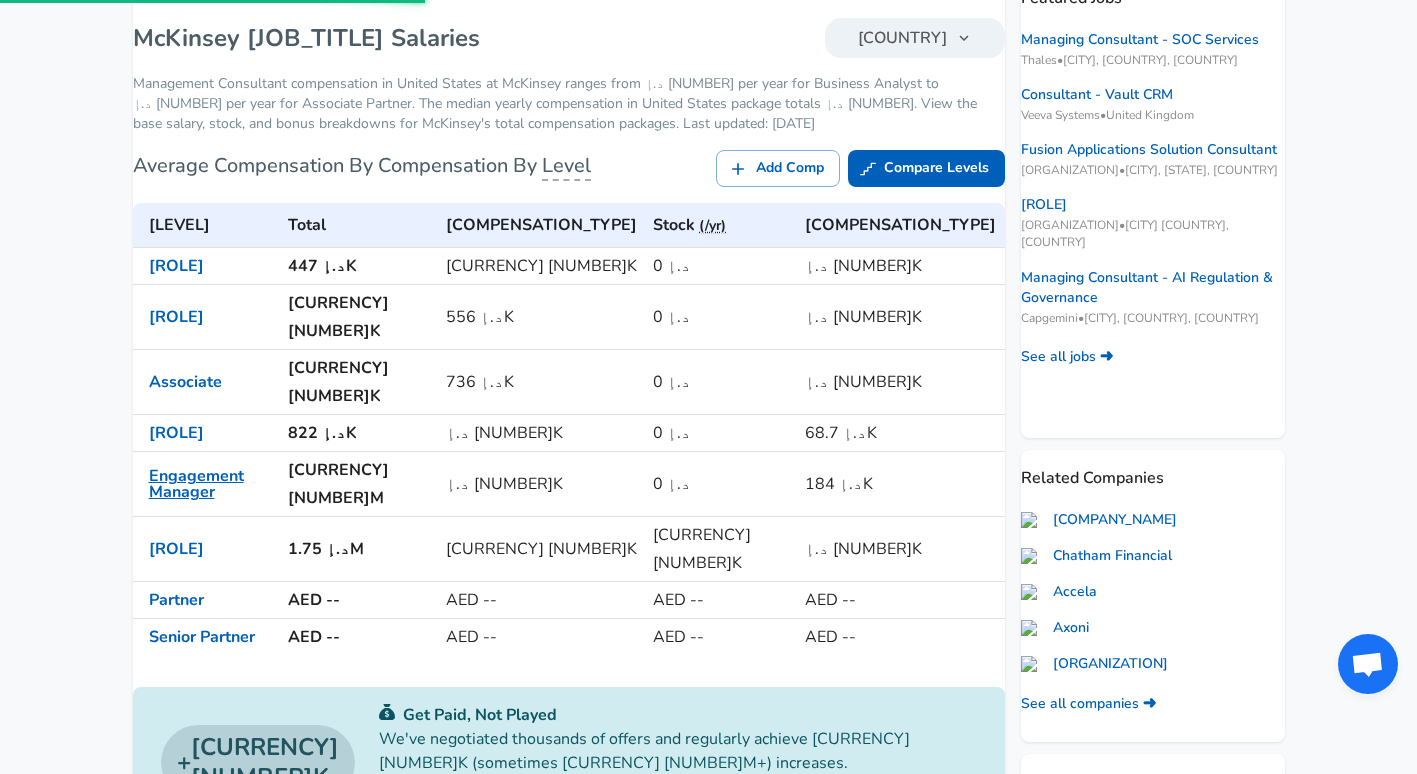 scroll, scrollTop: 0, scrollLeft: 0, axis: both 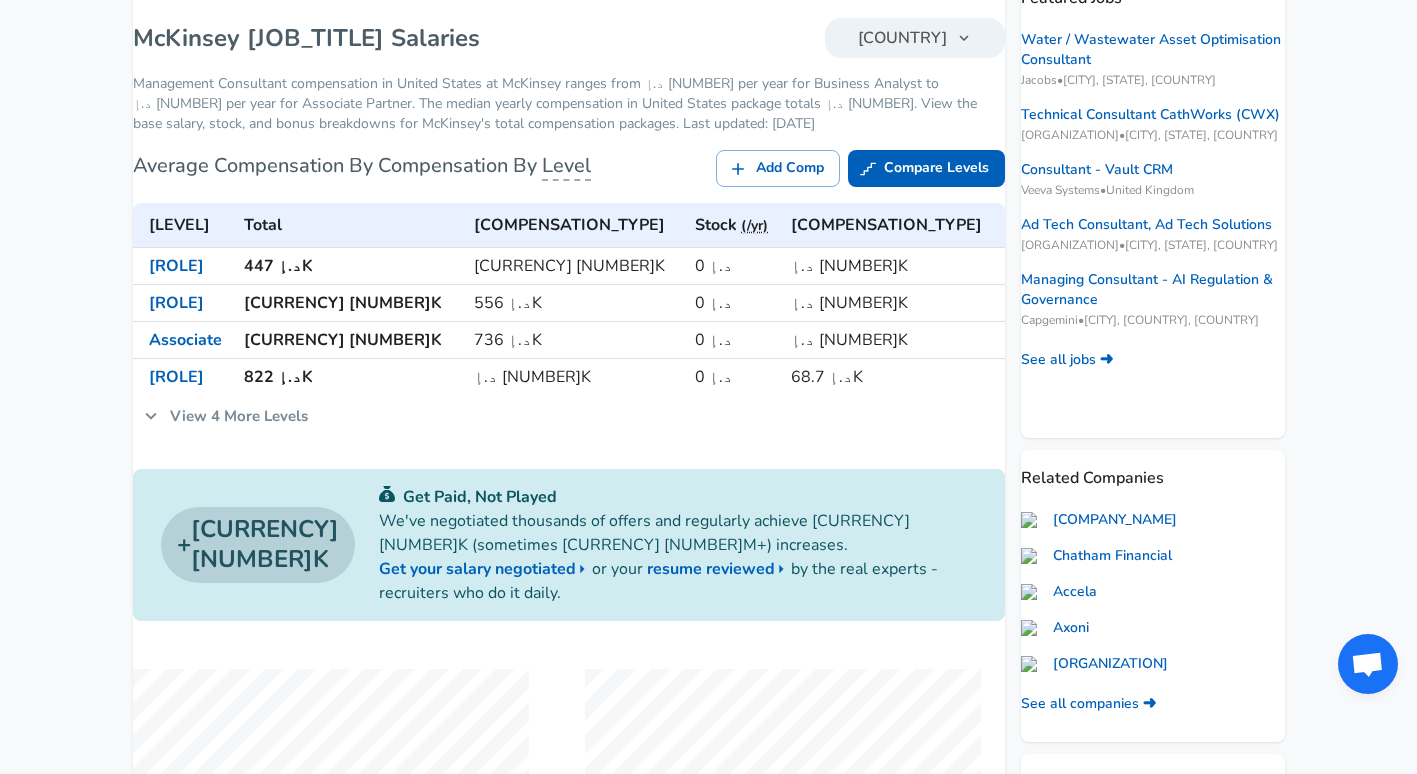 click on "View 4 More Levels" at bounding box center (226, 416) 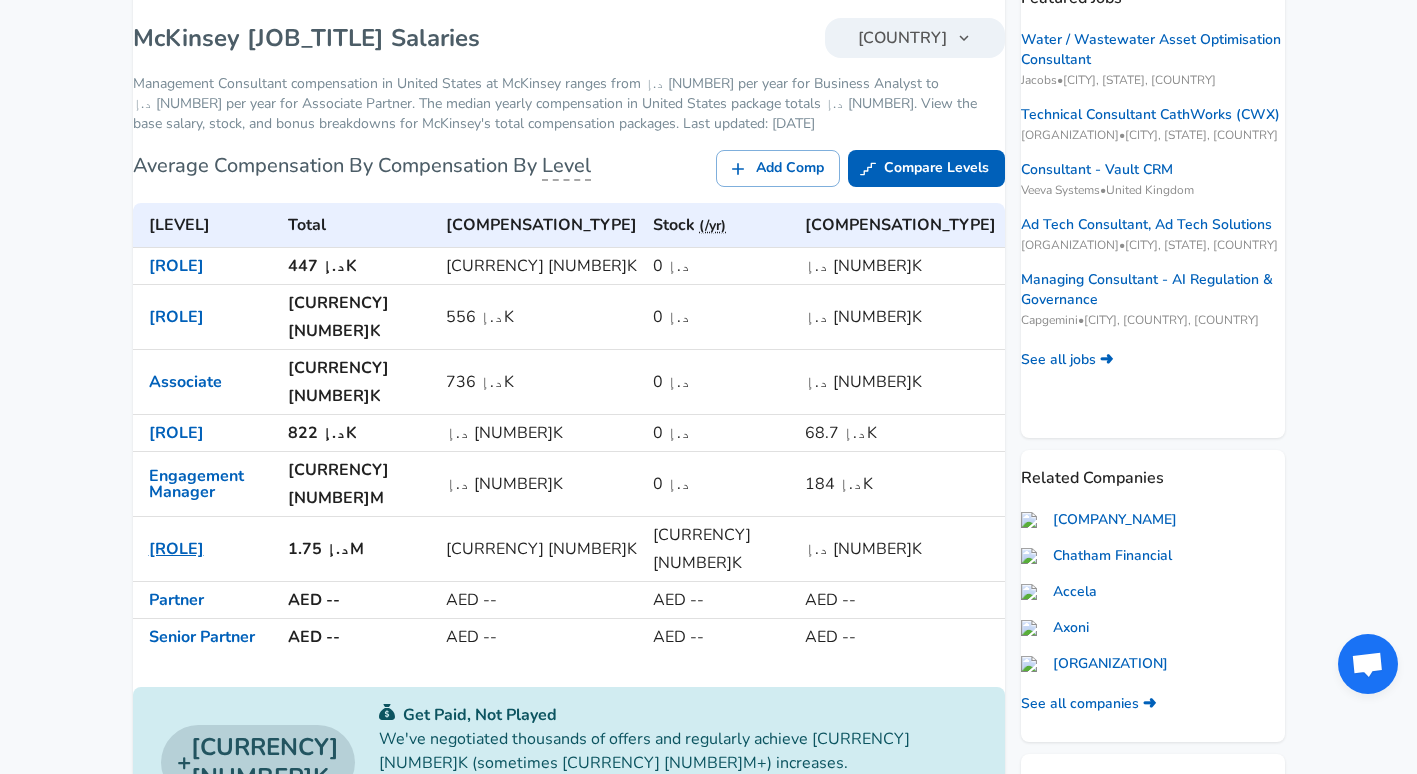 click on "[ROLE]" at bounding box center (176, 549) 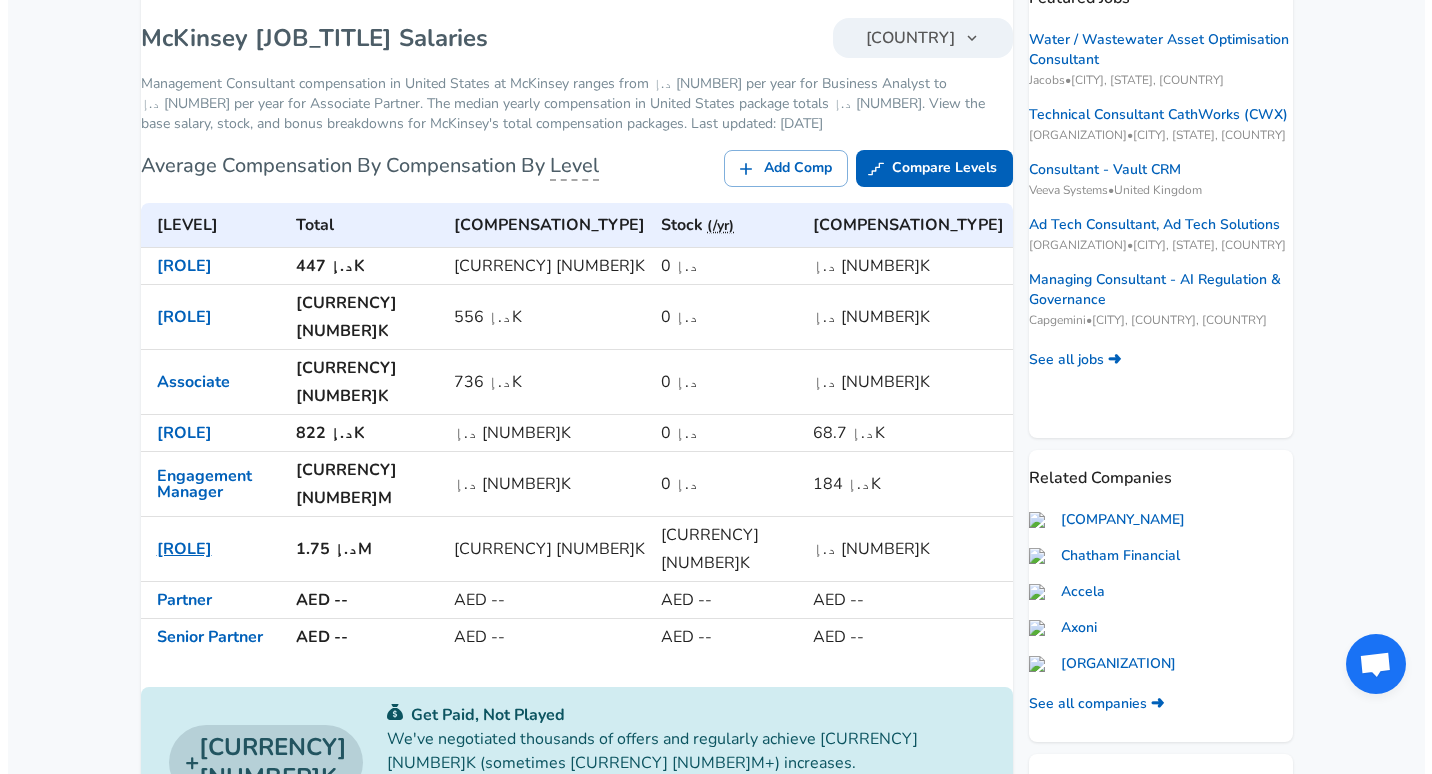 scroll, scrollTop: 0, scrollLeft: 0, axis: both 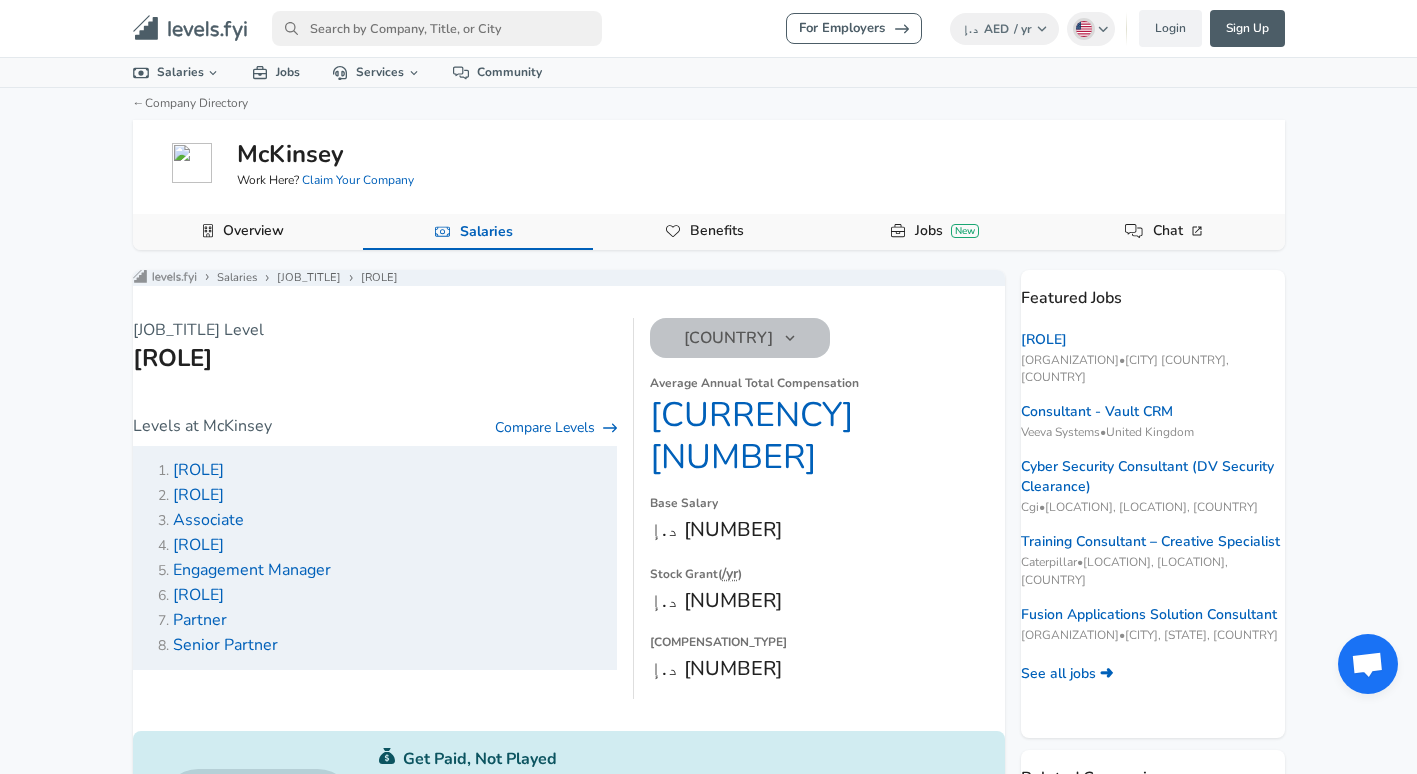 click on "[COUNTRY]" at bounding box center (728, 338) 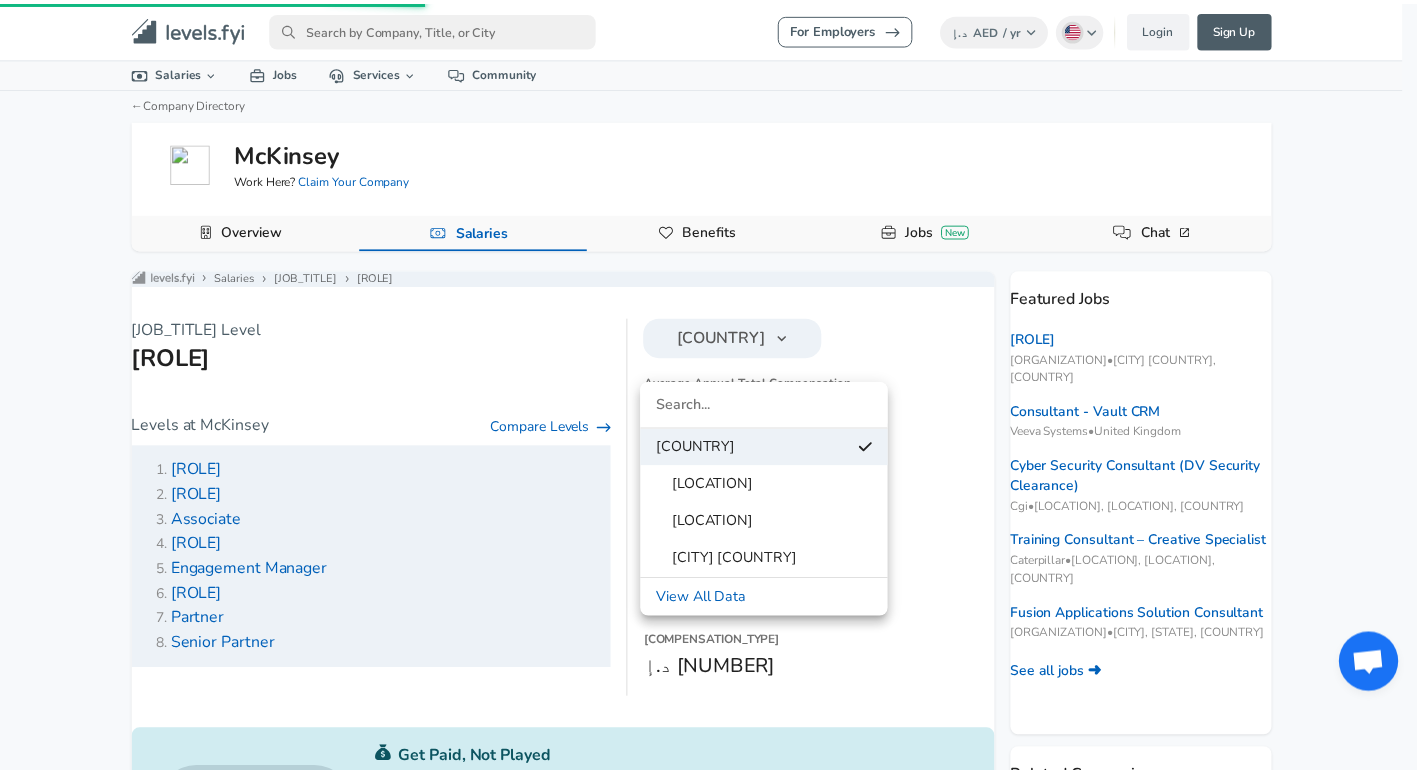scroll, scrollTop: 0, scrollLeft: 0, axis: both 